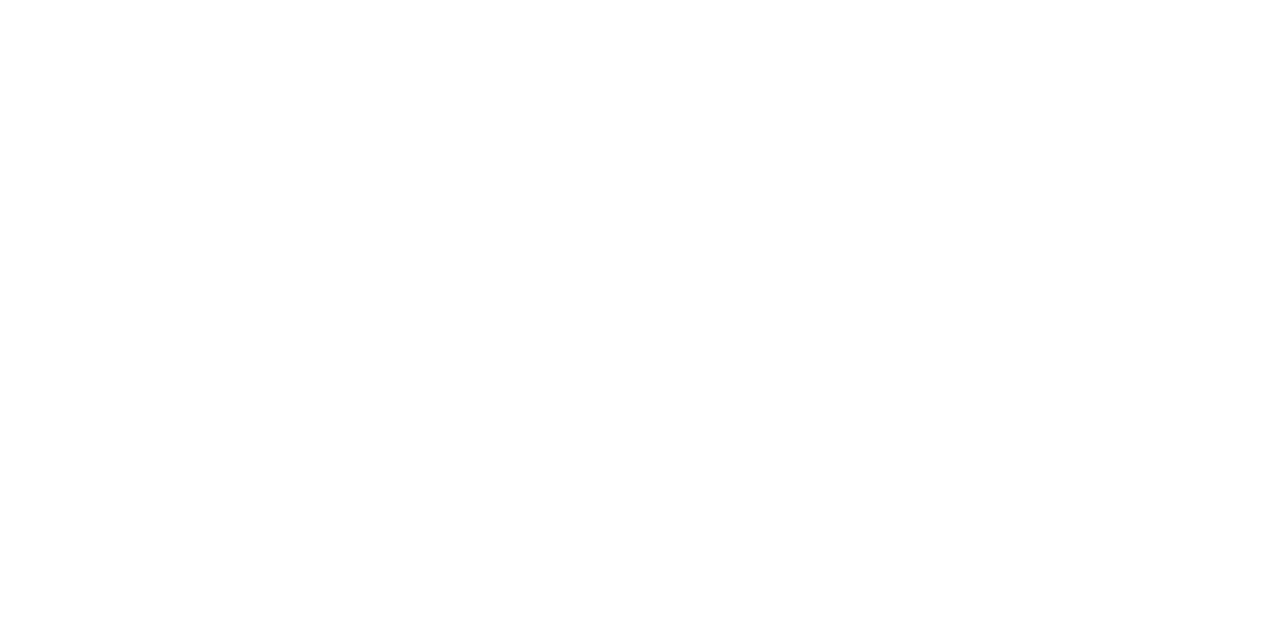 scroll, scrollTop: 0, scrollLeft: 0, axis: both 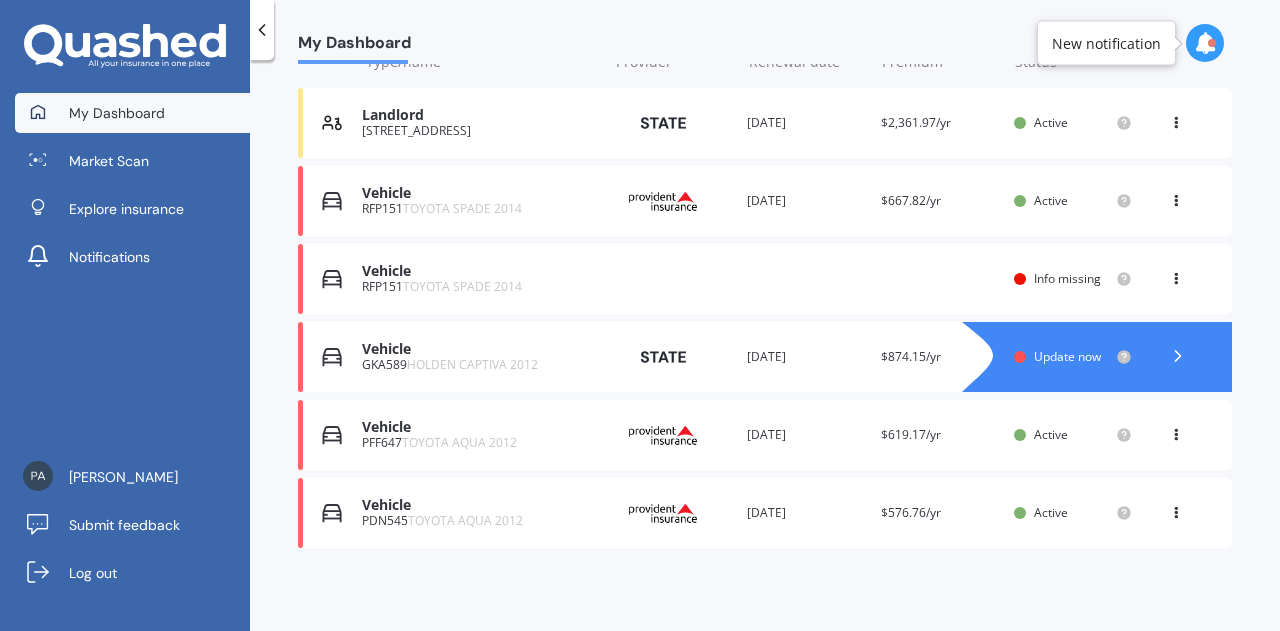 click on "HOLDEN CAPTIVA 2012" at bounding box center [472, 364] 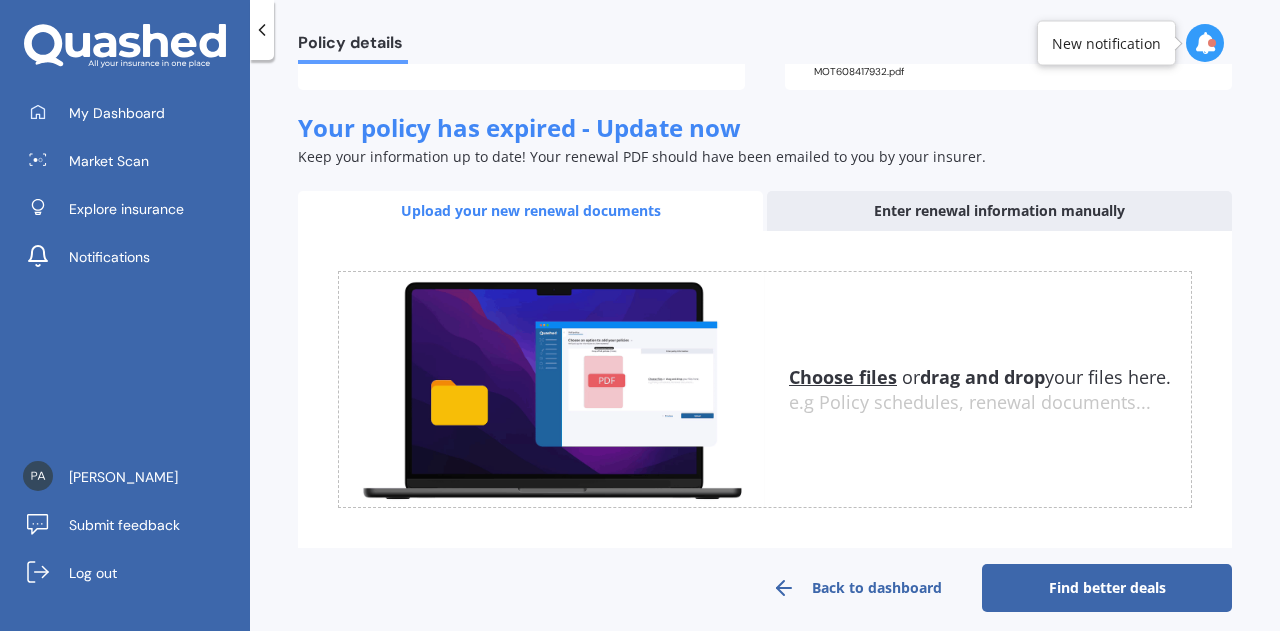 scroll, scrollTop: 263, scrollLeft: 0, axis: vertical 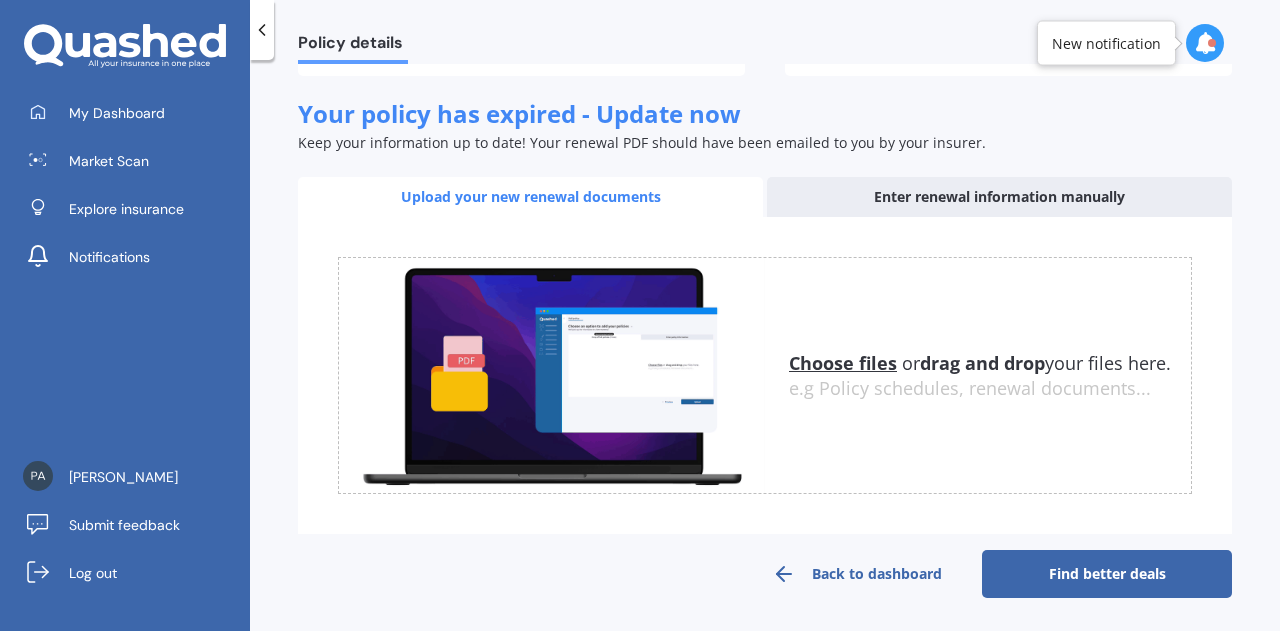 click on "Find better deals" at bounding box center (1107, 574) 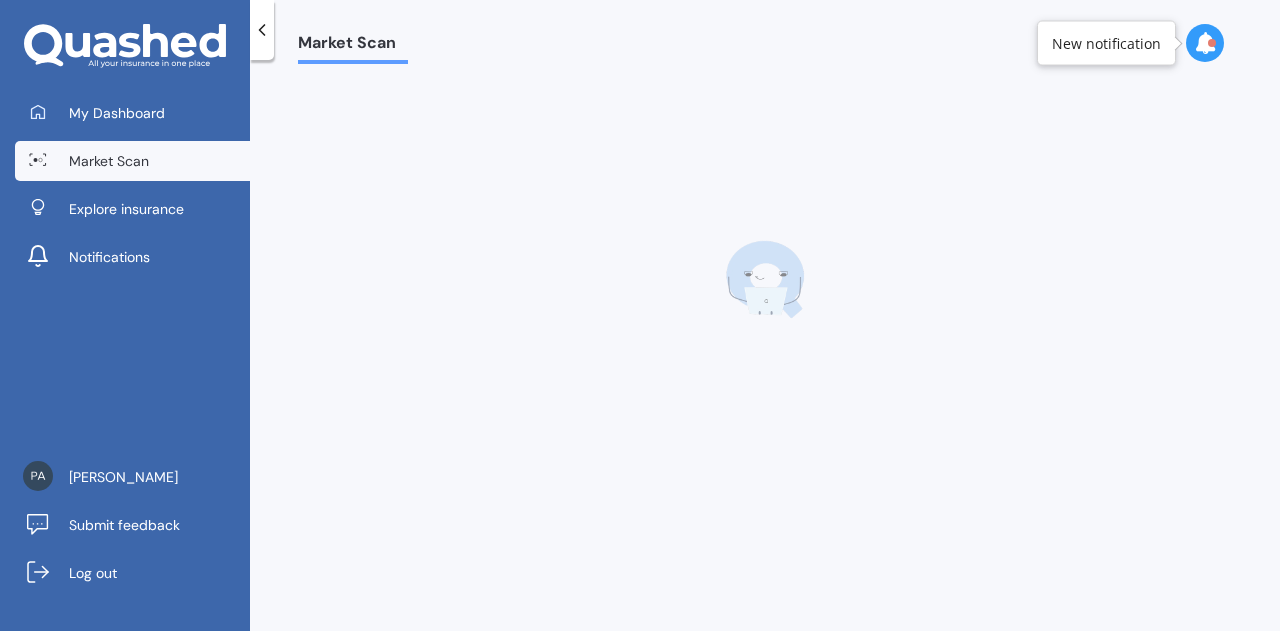 scroll, scrollTop: 0, scrollLeft: 0, axis: both 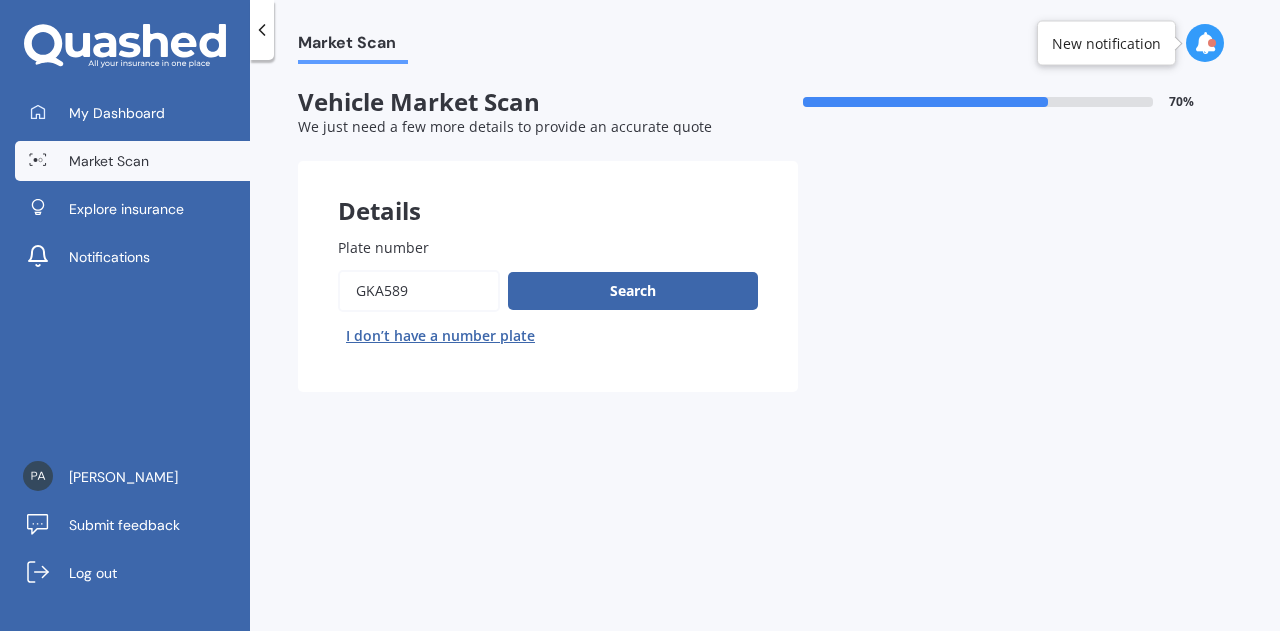 click on "Search" at bounding box center [633, 291] 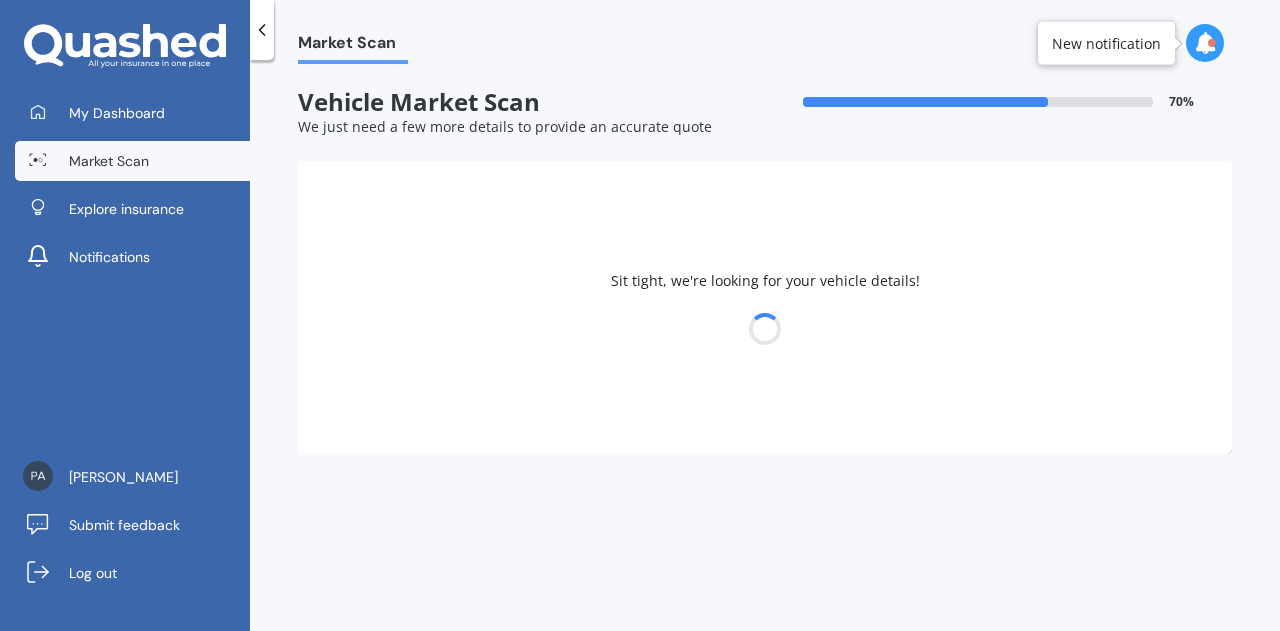 select on "HOLDEN" 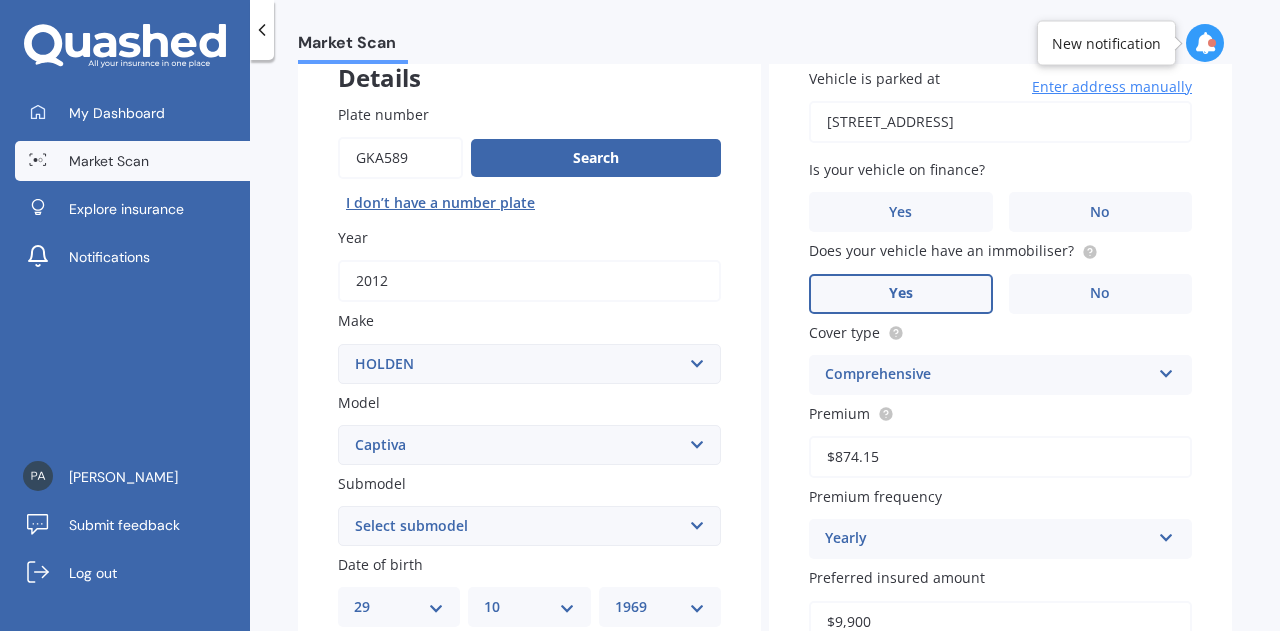 scroll, scrollTop: 200, scrollLeft: 0, axis: vertical 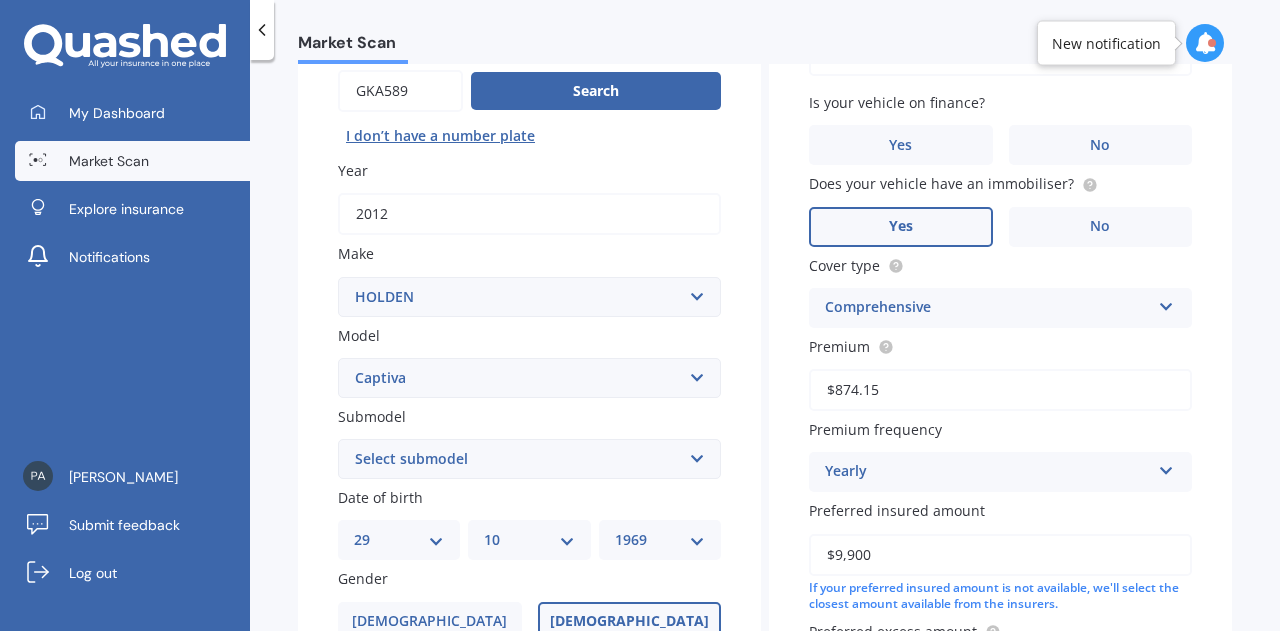 click on "Select submodel (All diesel) (All other) (All petrol) 5 2WD 2.4 AT 5 AWD DSL 2.2 AT 7 LTZ 2.2D/4WD/6AT/S 7 LX AWD 3.0 V6 AT Equipe LS LT diesel LT Diesel LT petrol LTZ LTZ Petrol 4WD MaXX SX SX 2WD 2.4 AT" at bounding box center [529, 459] 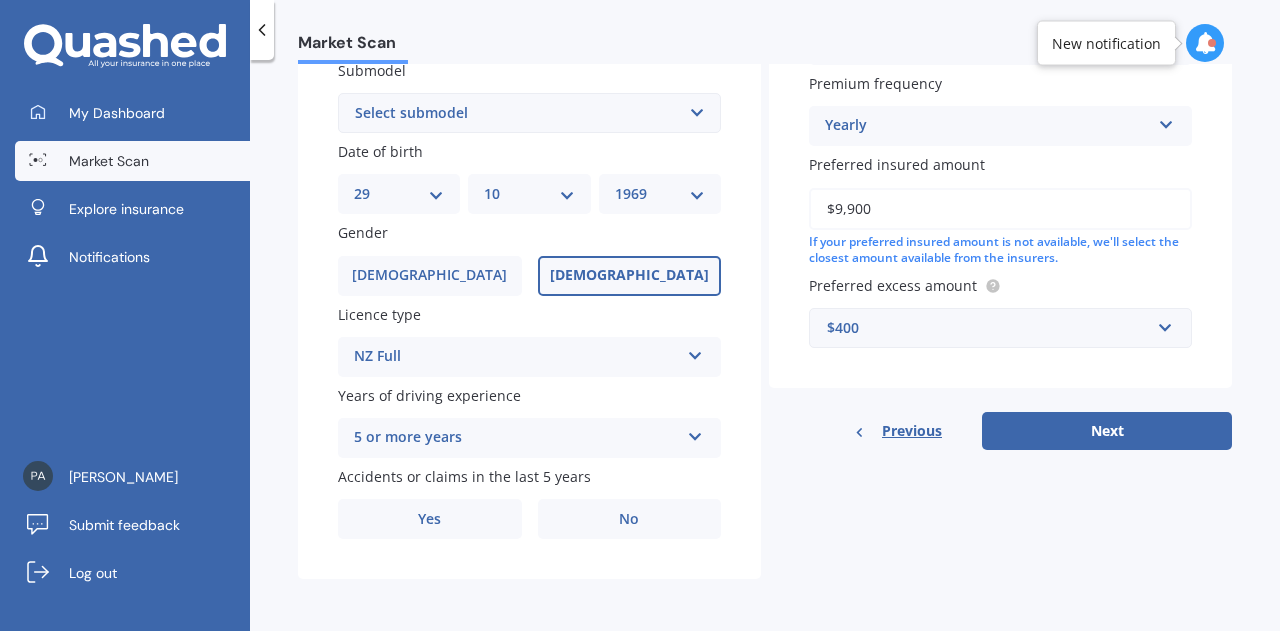 scroll, scrollTop: 551, scrollLeft: 0, axis: vertical 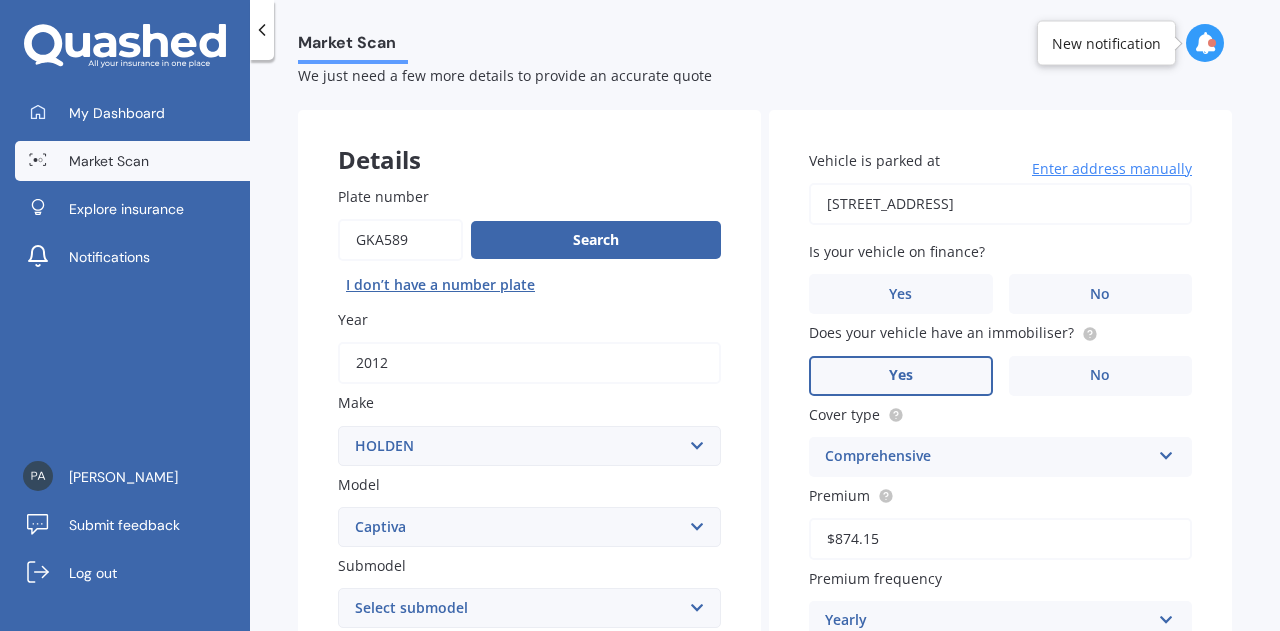click on "No" at bounding box center (1100, 294) 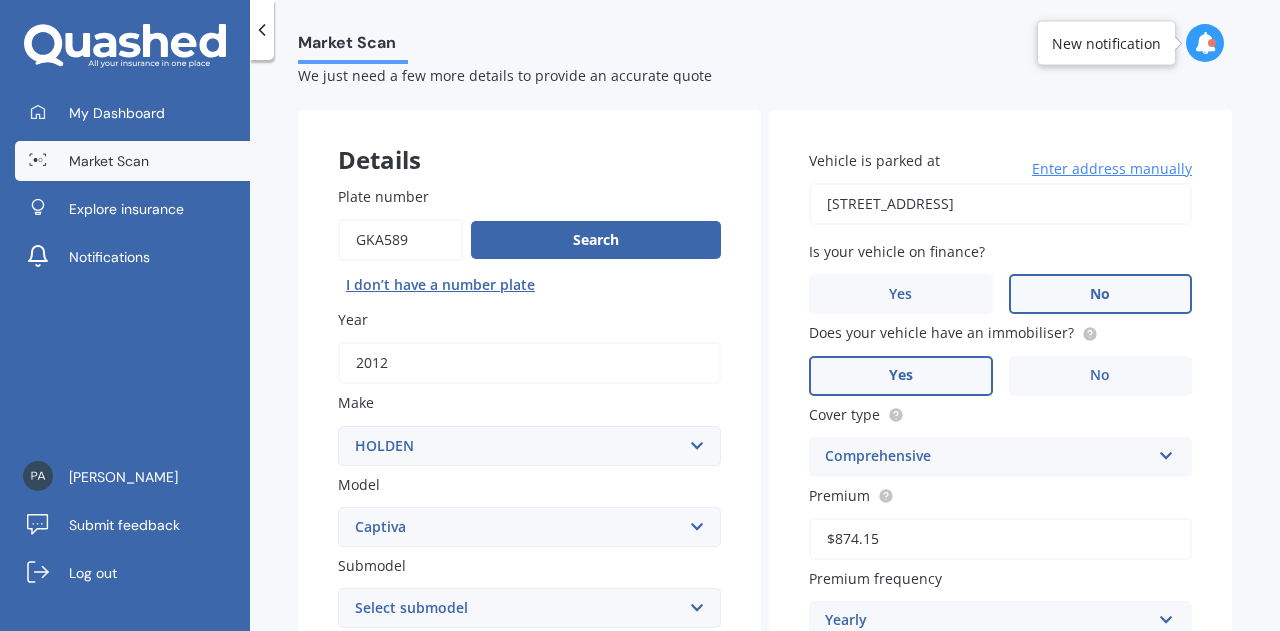 click on "No" at bounding box center (1101, 376) 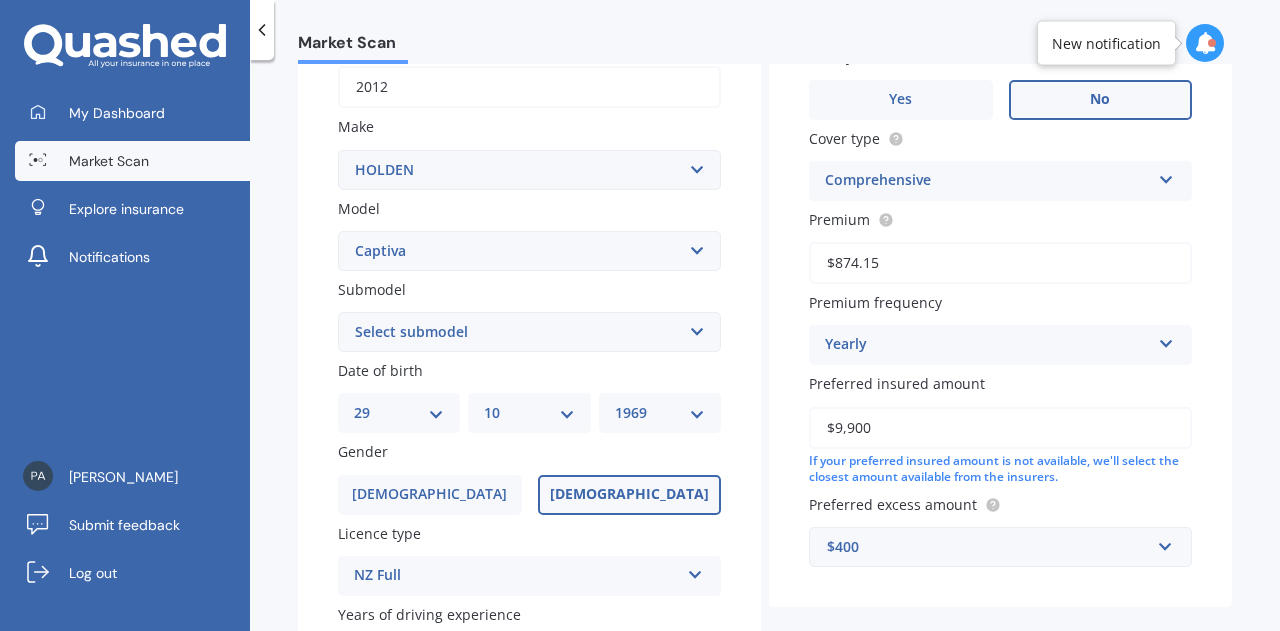 scroll, scrollTop: 451, scrollLeft: 0, axis: vertical 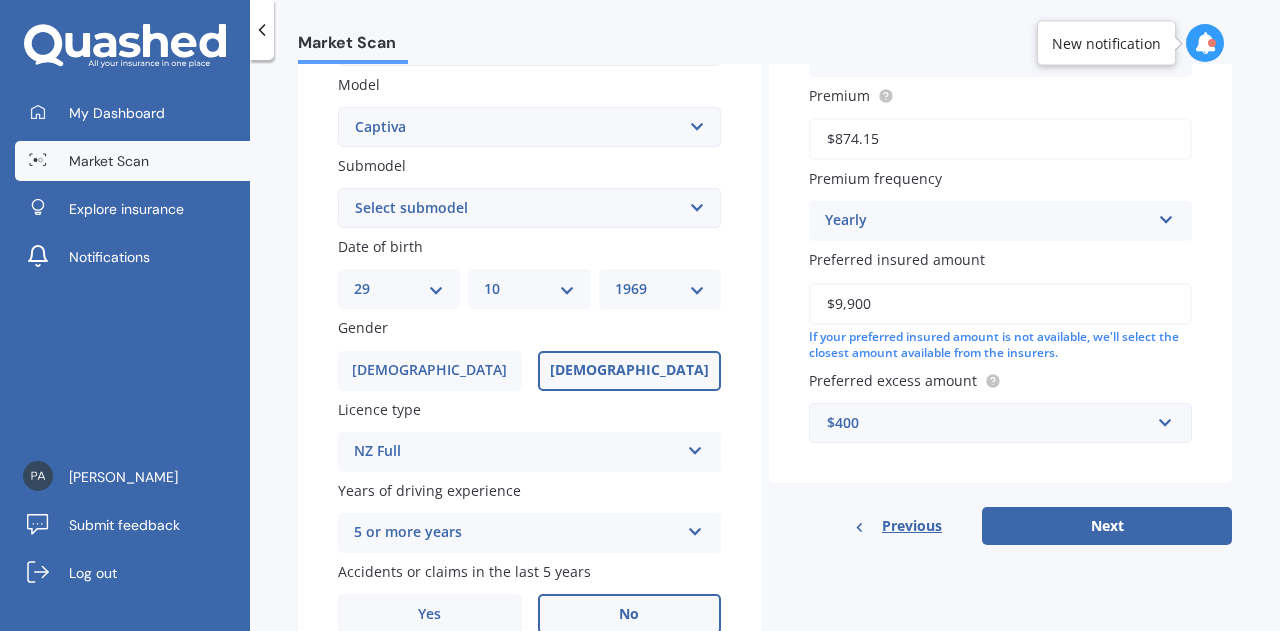click on "Next" at bounding box center [1107, 526] 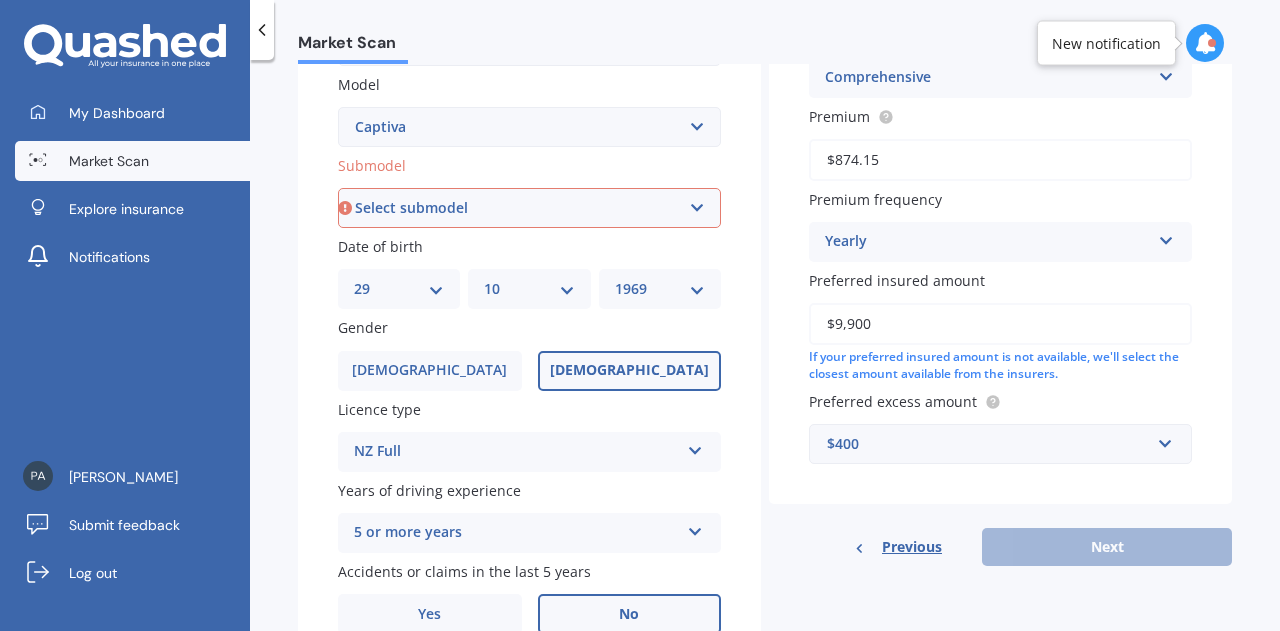 click on "Select submodel (All diesel) (All other) (All petrol) 5 2WD 2.4 AT 5 AWD DSL 2.2 AT 7 LTZ 2.2D/4WD/6AT/S 7 LX AWD 3.0 V6 AT Equipe LS LT diesel LT Diesel LT petrol LTZ LTZ Petrol 4WD MaXX SX SX 2WD 2.4 AT" at bounding box center [529, 208] 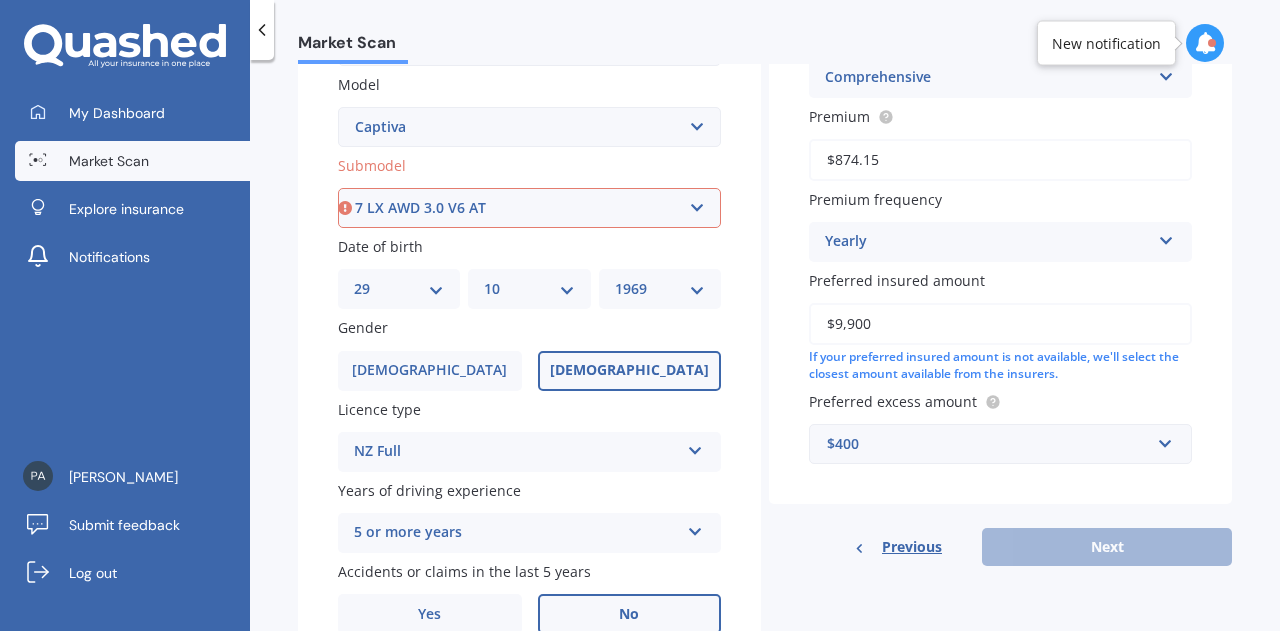 click on "Select submodel (All diesel) (All other) (All petrol) 5 2WD 2.4 AT 5 AWD DSL 2.2 AT 7 LTZ 2.2D/4WD/6AT/S 7 LX AWD 3.0 V6 AT Equipe LS LT diesel LT Diesel LT petrol LTZ LTZ Petrol 4WD MaXX SX SX 2WD 2.4 AT" at bounding box center [529, 208] 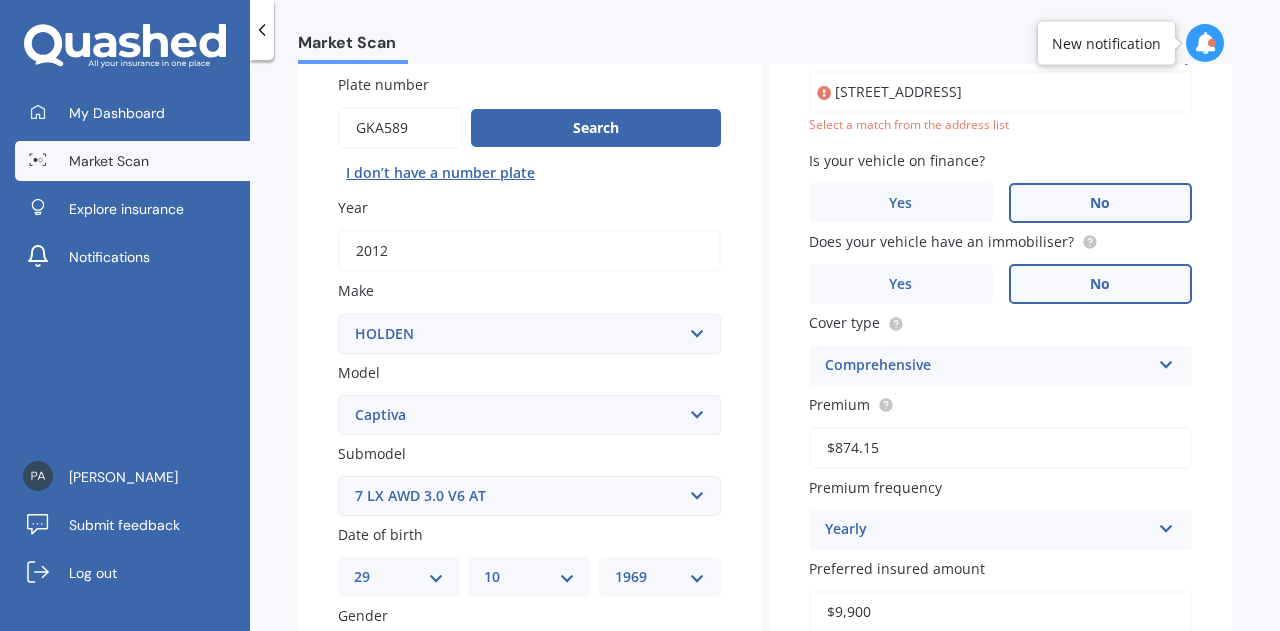 scroll, scrollTop: 137, scrollLeft: 0, axis: vertical 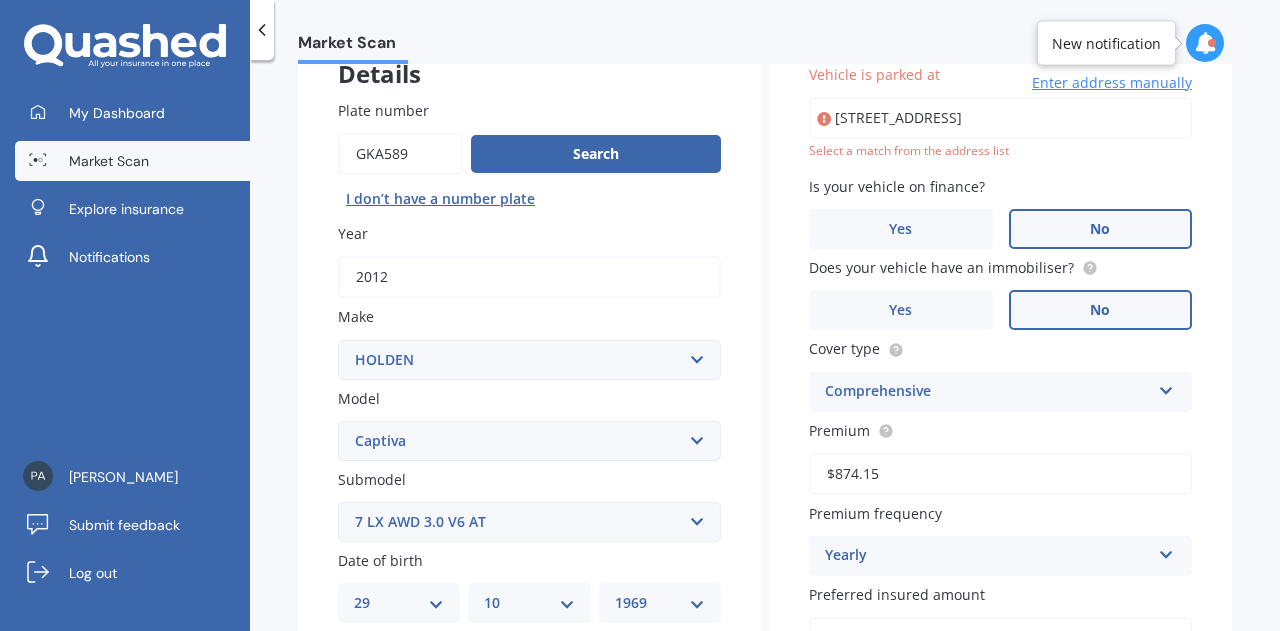 type on "[STREET_ADDRESS]" 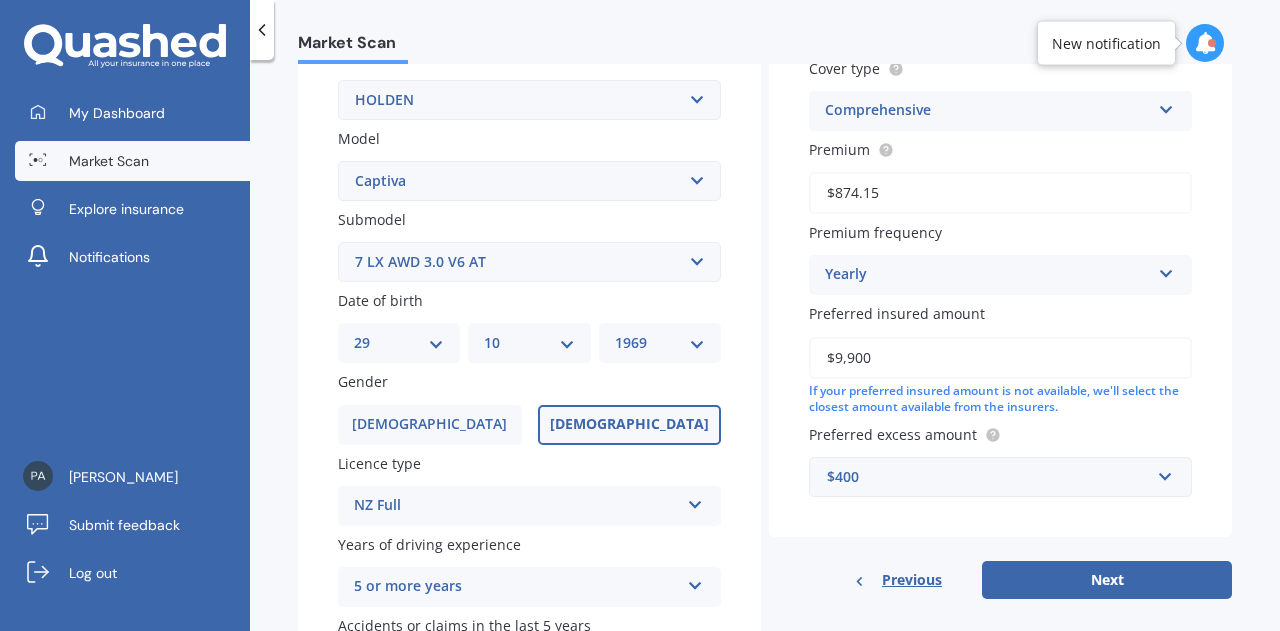 scroll, scrollTop: 551, scrollLeft: 0, axis: vertical 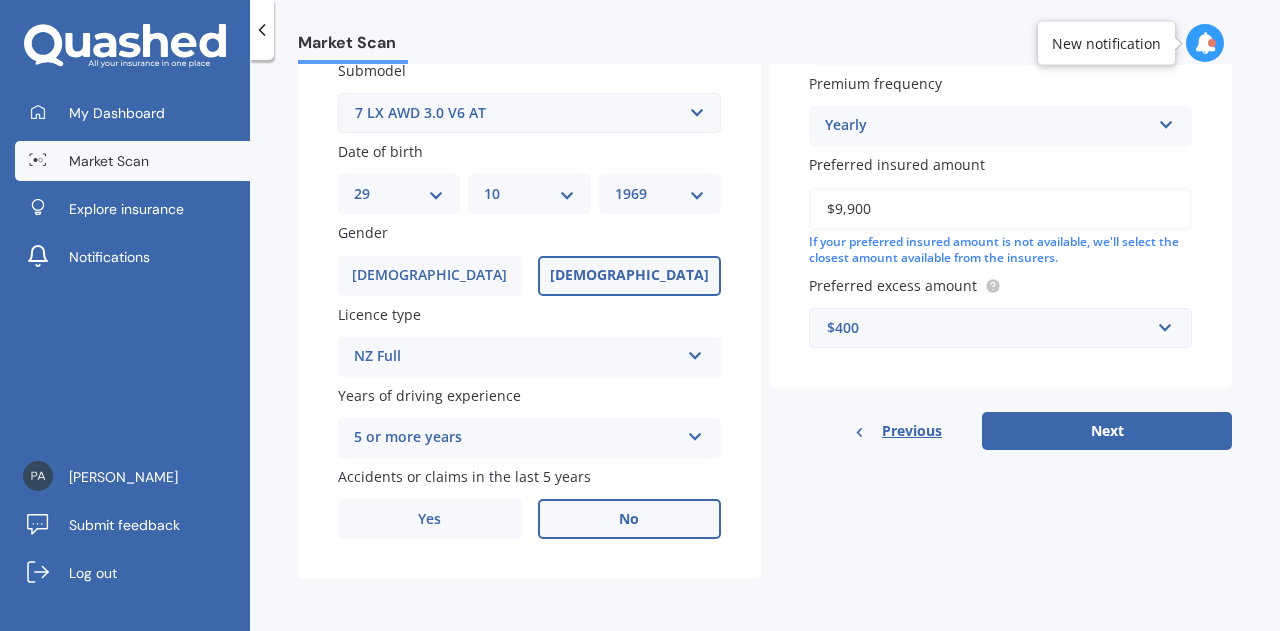 click on "Next" at bounding box center [1107, 431] 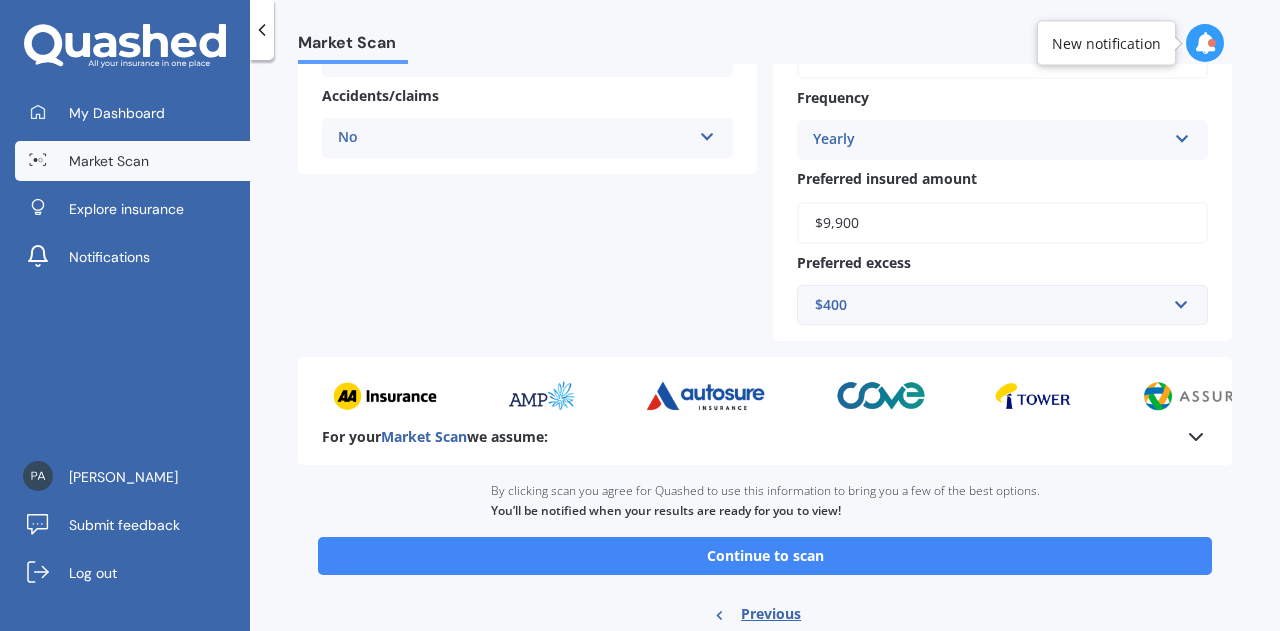 scroll, scrollTop: 570, scrollLeft: 0, axis: vertical 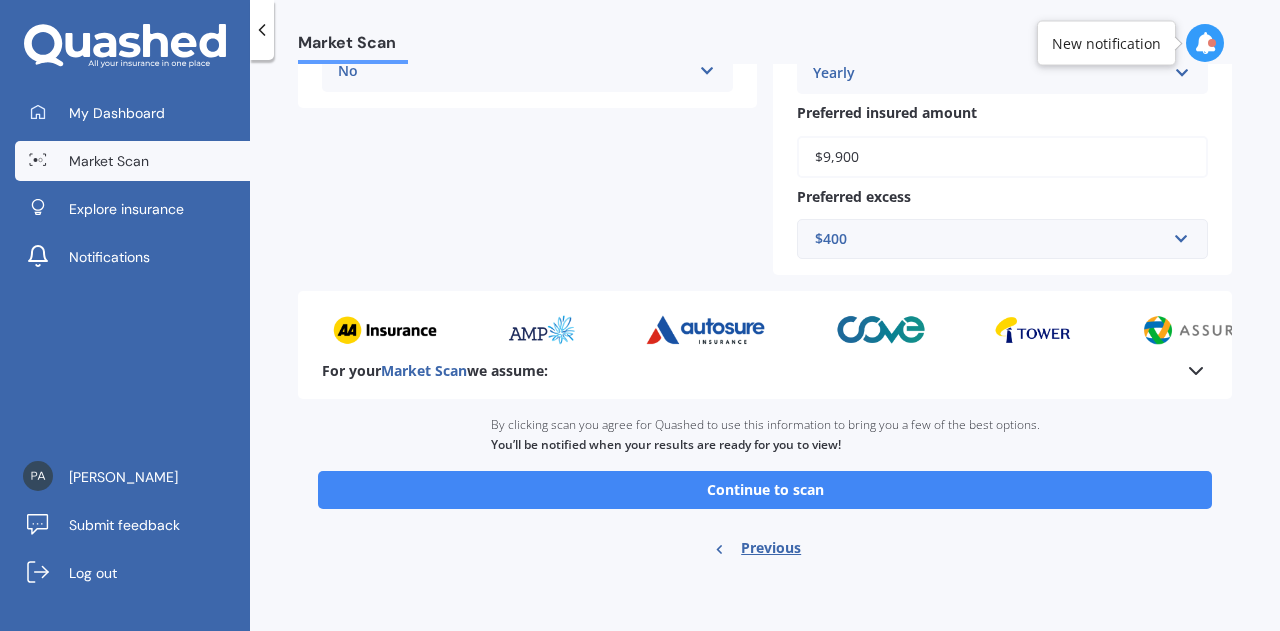 click on "Continue to scan" at bounding box center (765, 490) 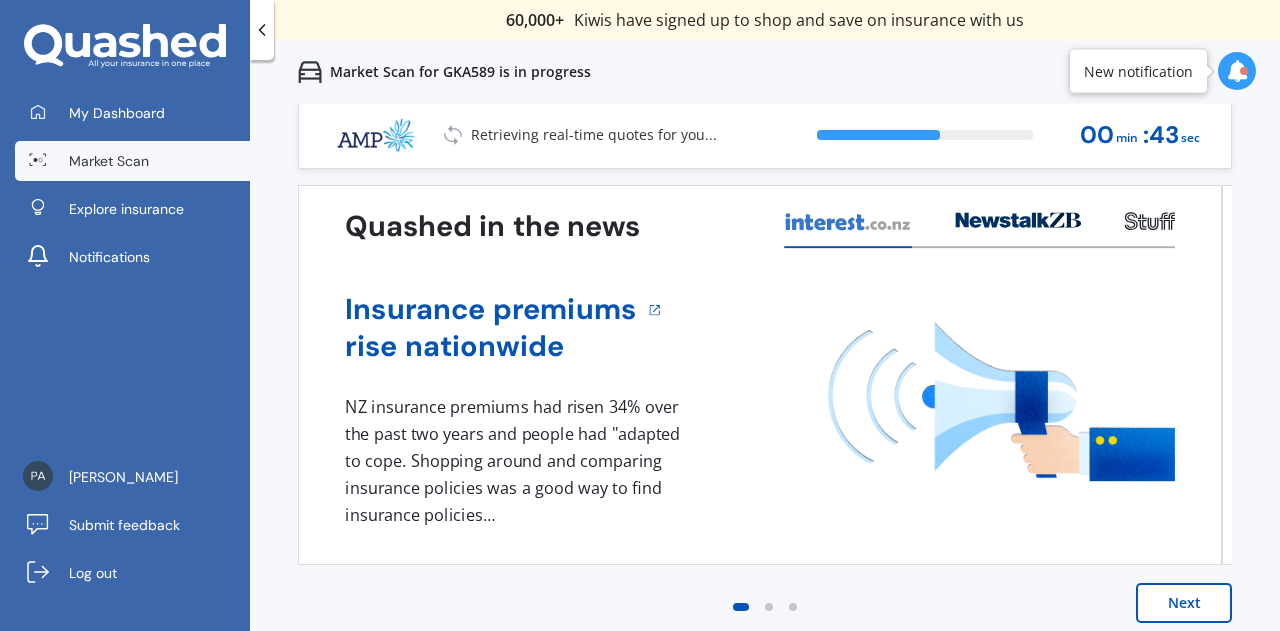 scroll, scrollTop: 0, scrollLeft: 0, axis: both 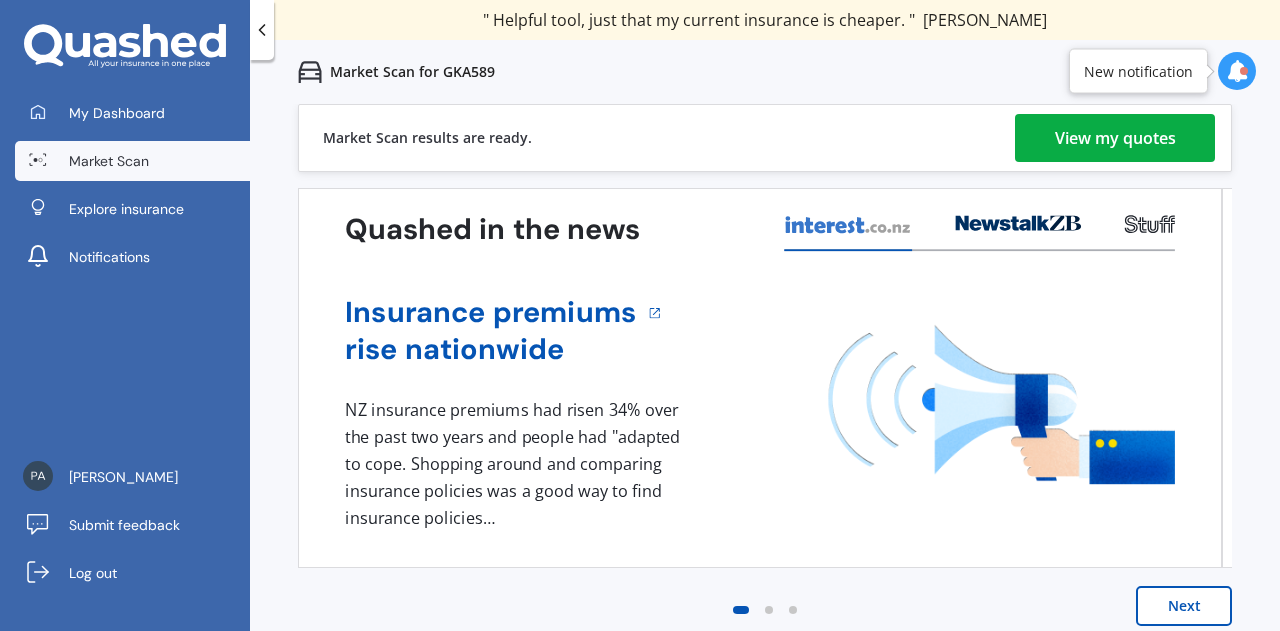 click on "View my quotes" at bounding box center (1115, 138) 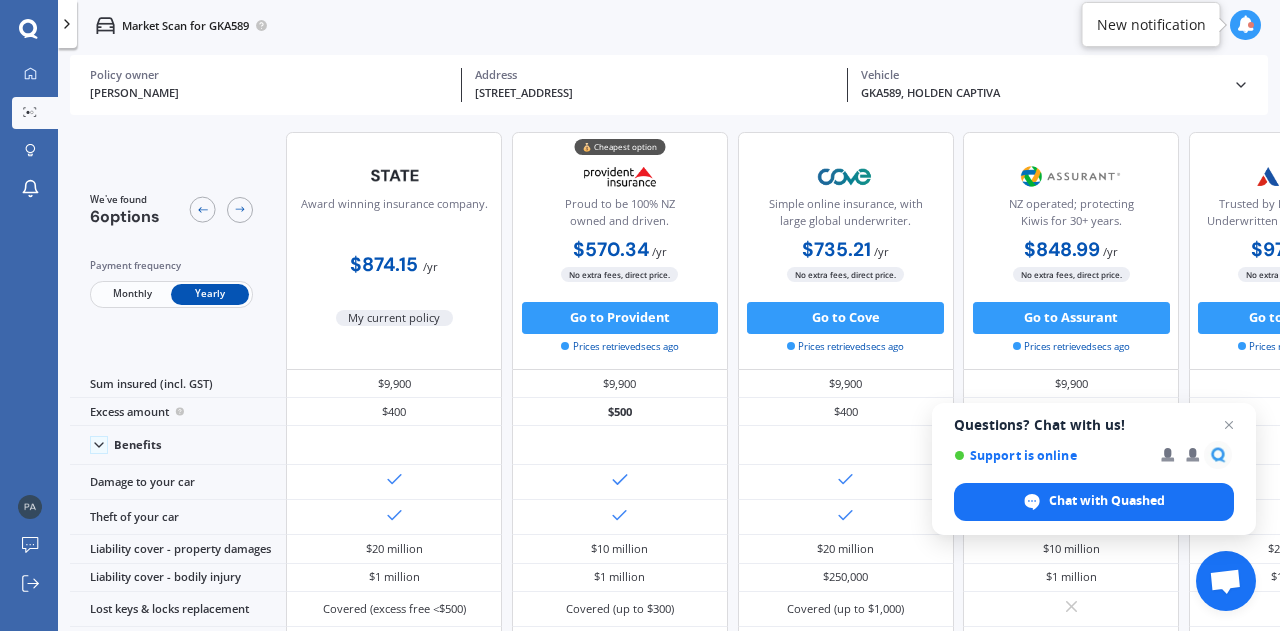 click at bounding box center [1229, 425] 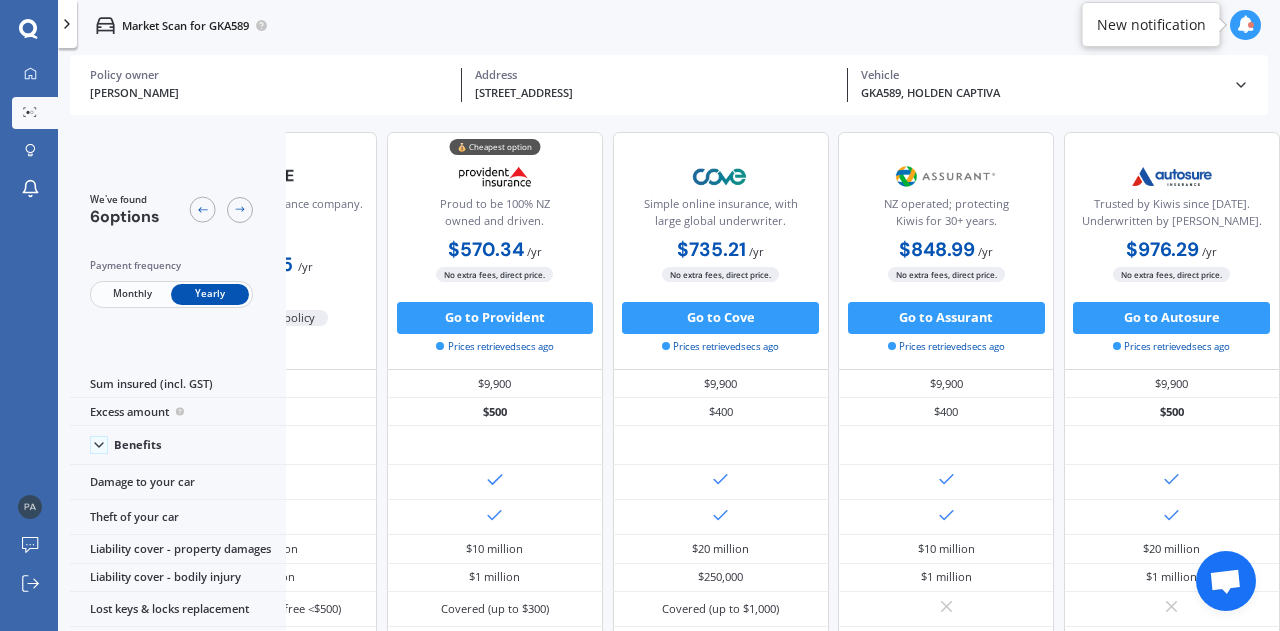 scroll, scrollTop: 0, scrollLeft: 0, axis: both 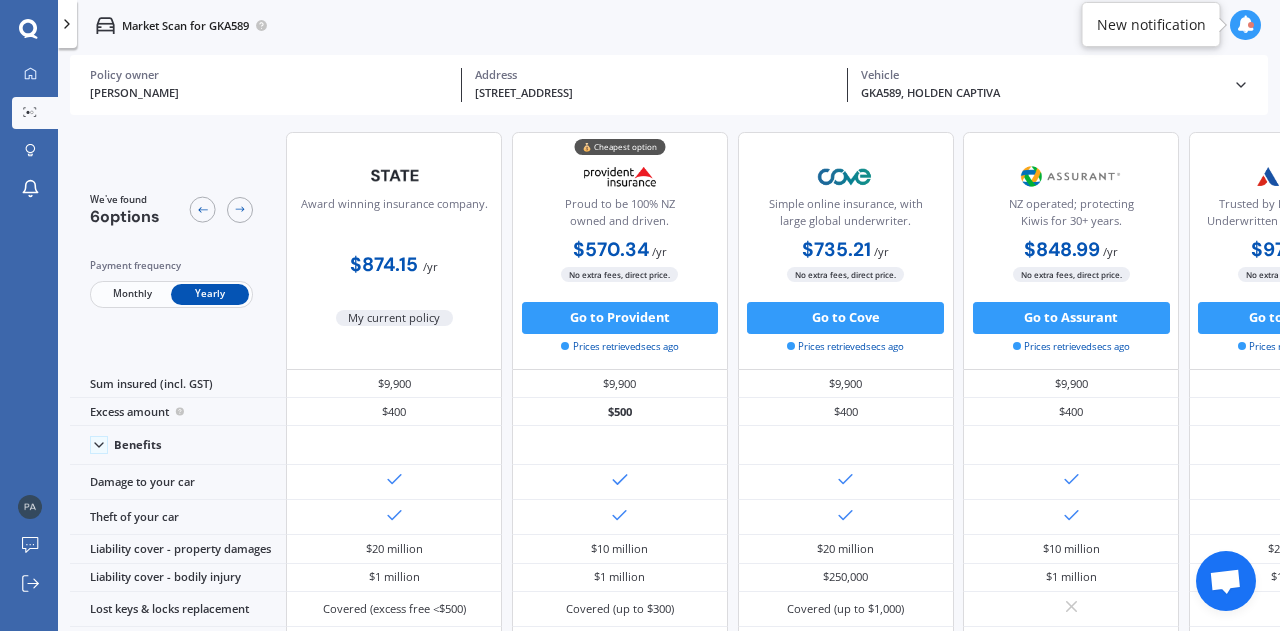 click on "Go to Provident" at bounding box center (620, 318) 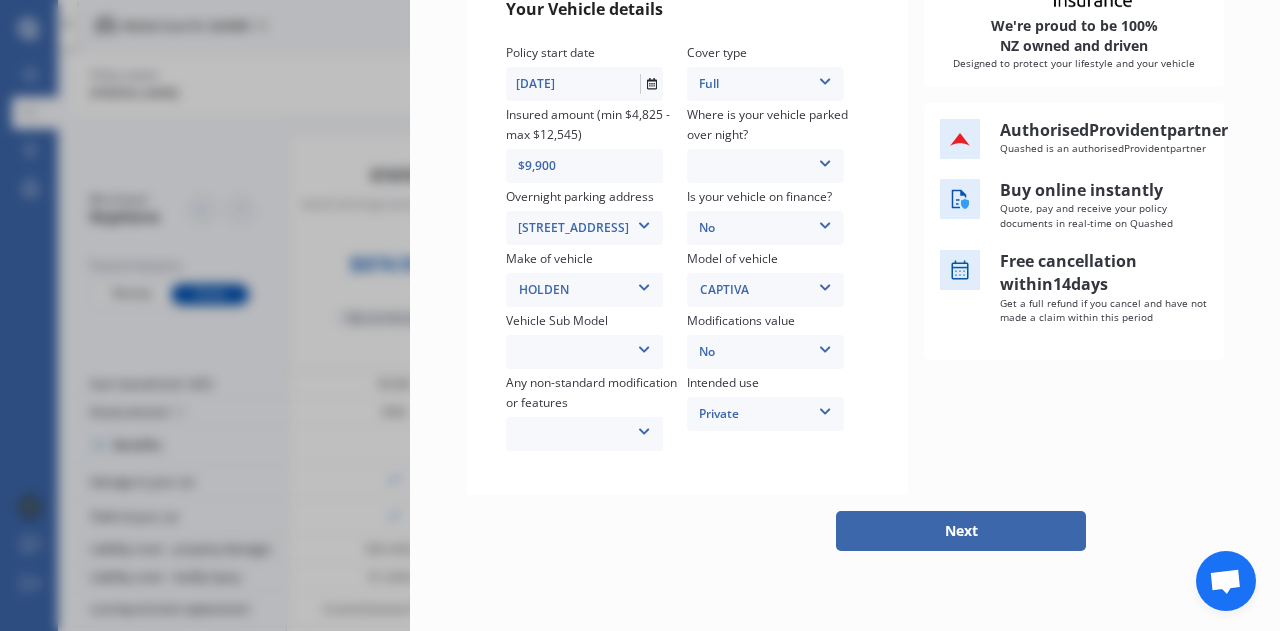scroll, scrollTop: 300, scrollLeft: 0, axis: vertical 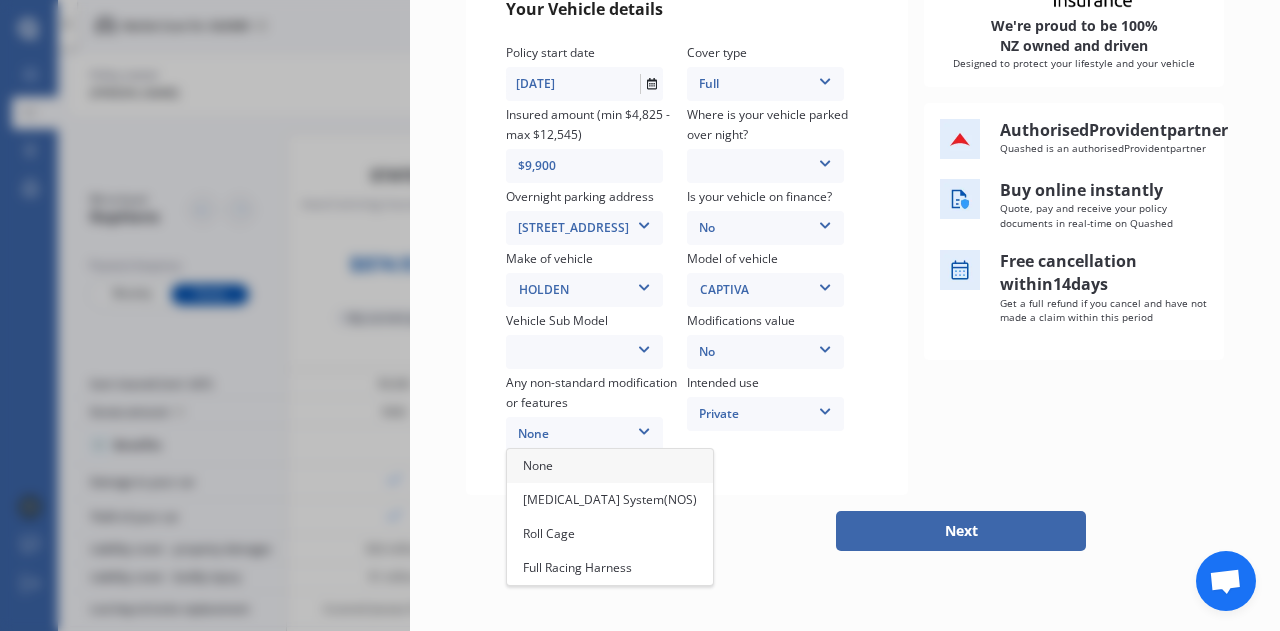 click on "None" at bounding box center [538, 465] 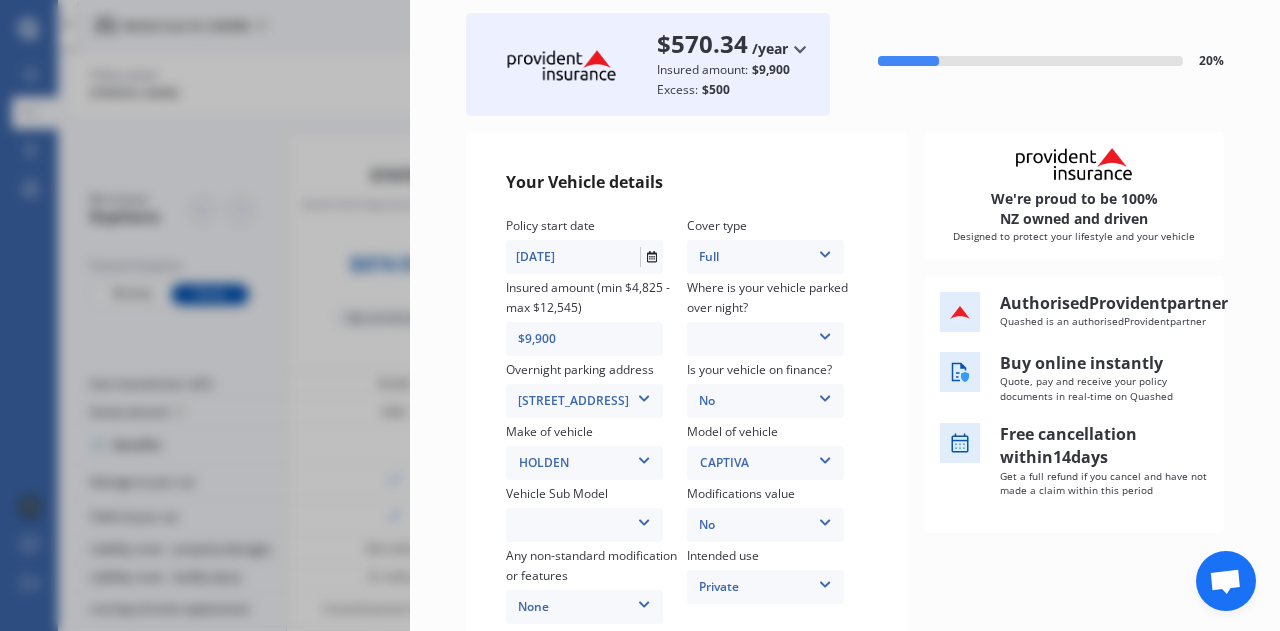 scroll, scrollTop: 100, scrollLeft: 0, axis: vertical 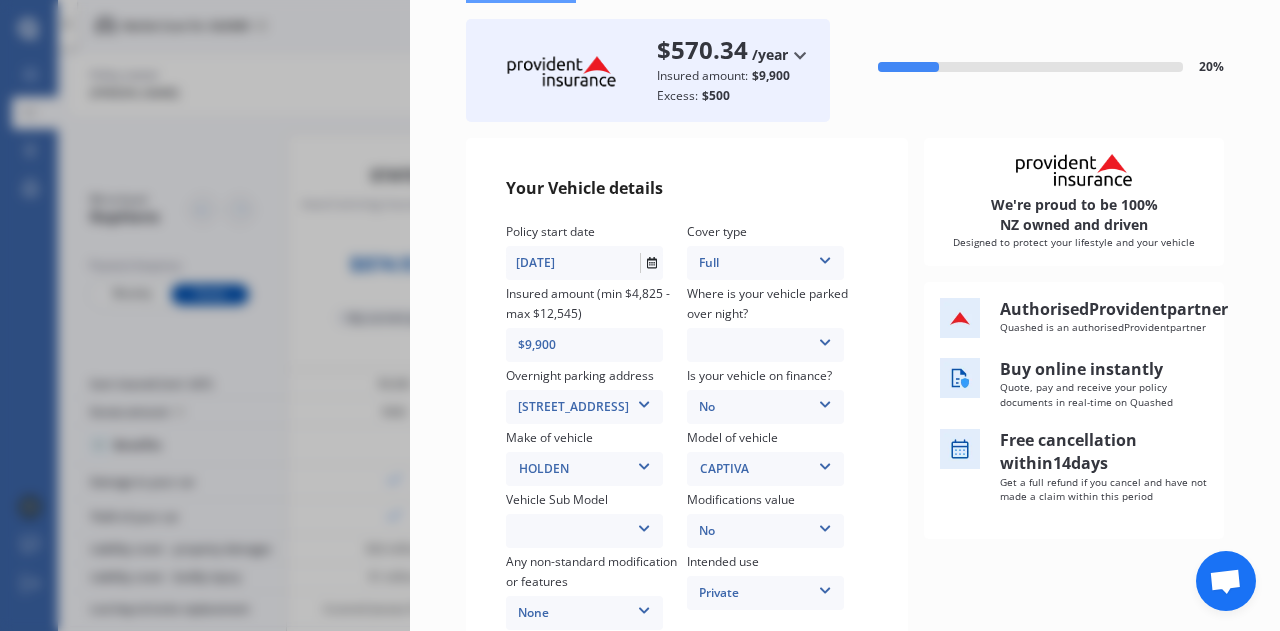 click on "Garage (fully enclosed) Off Street Parking Other" at bounding box center (765, 345) 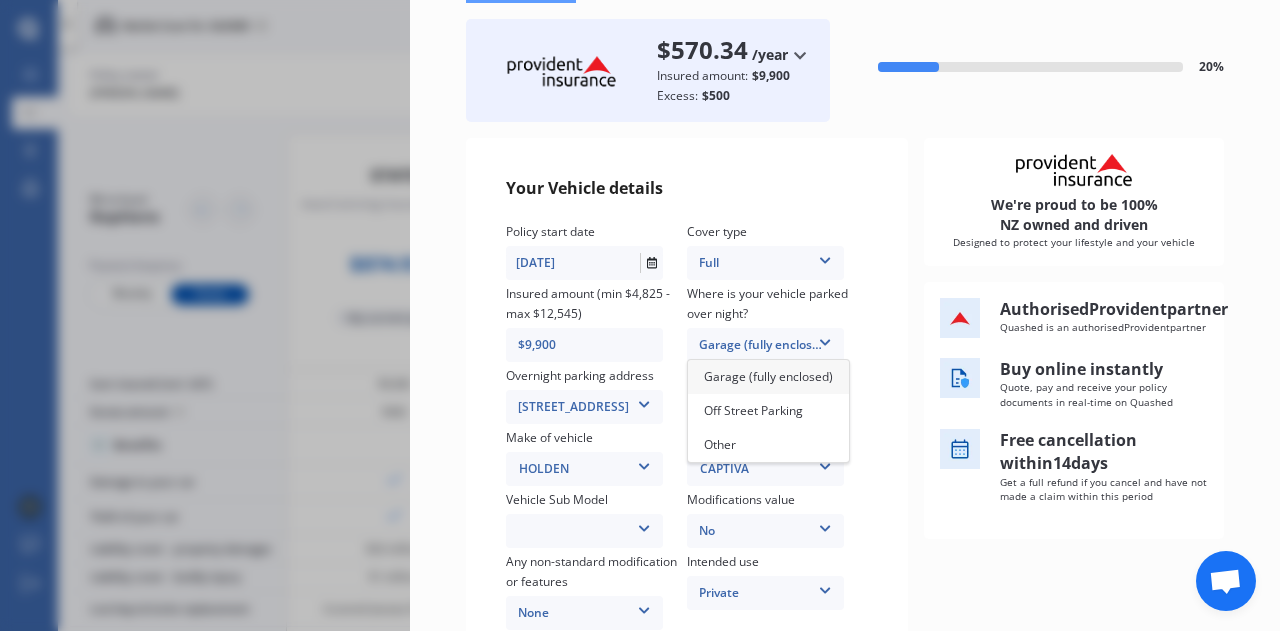 click on "Off Street Parking" at bounding box center (753, 410) 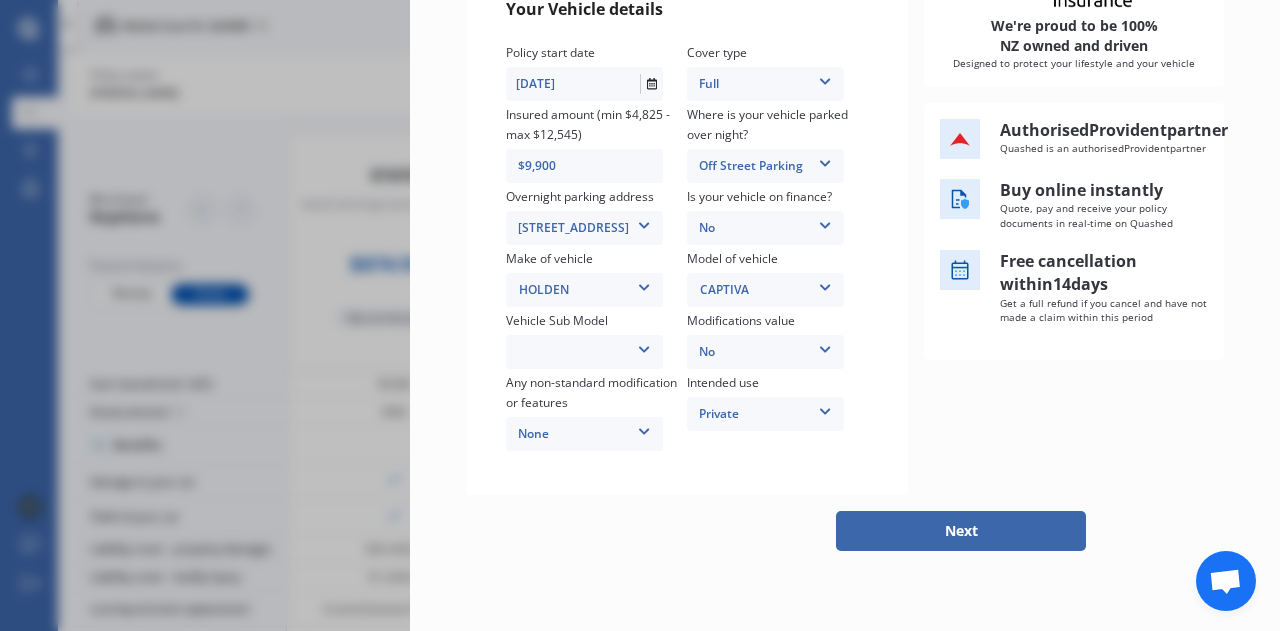 scroll, scrollTop: 375, scrollLeft: 0, axis: vertical 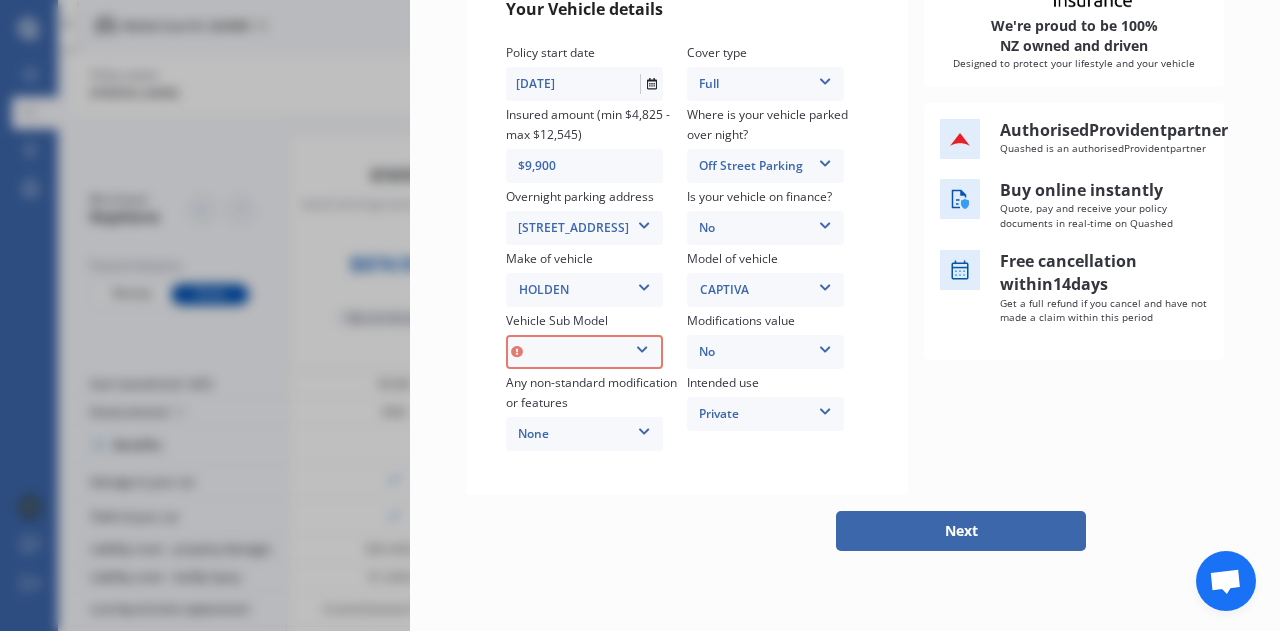 click on "Captiva CG Series II 7 LX Wagon 7st 5dr Spts Auto 6sp AWD 3.0i MY12" at bounding box center (584, 352) 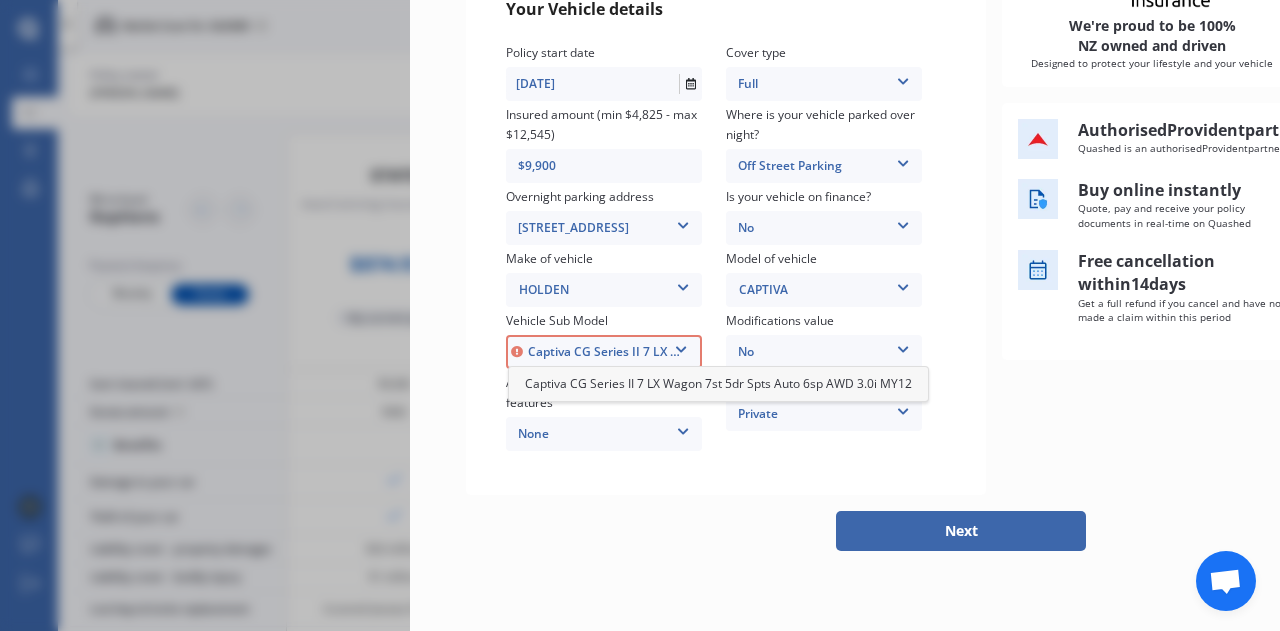 click on "Captiva CG Series II 7 LX Wagon 7st 5dr Spts Auto 6sp AWD 3.0i MY12" at bounding box center (718, 383) 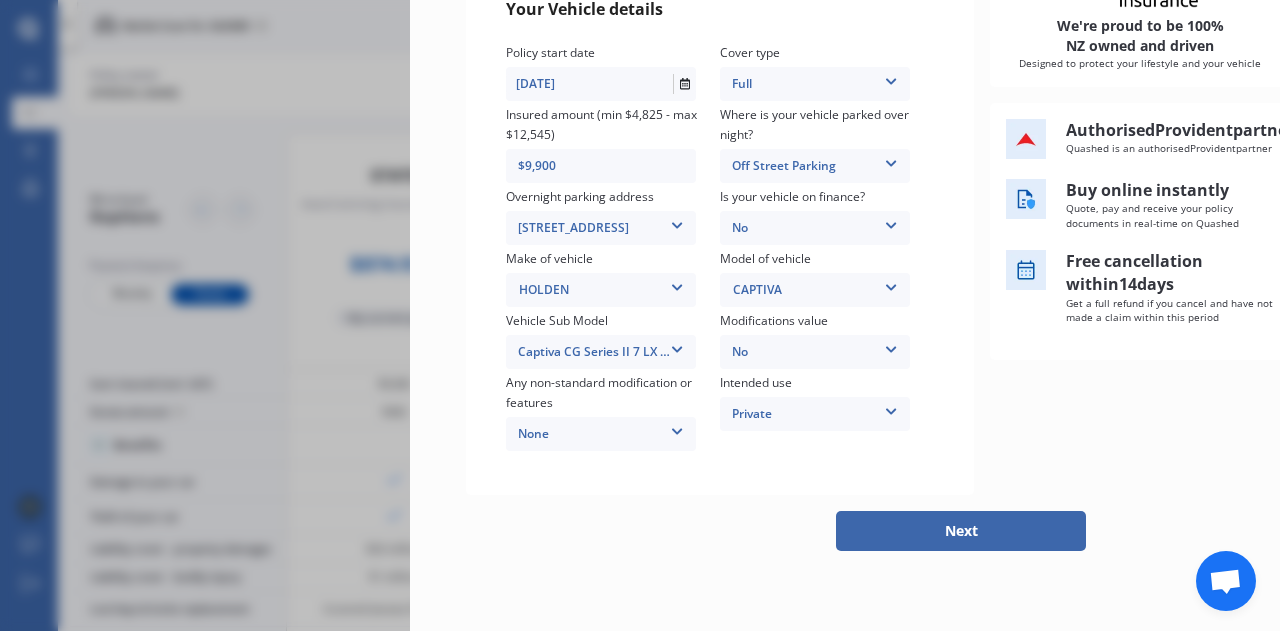 click on "Next" at bounding box center [961, 531] 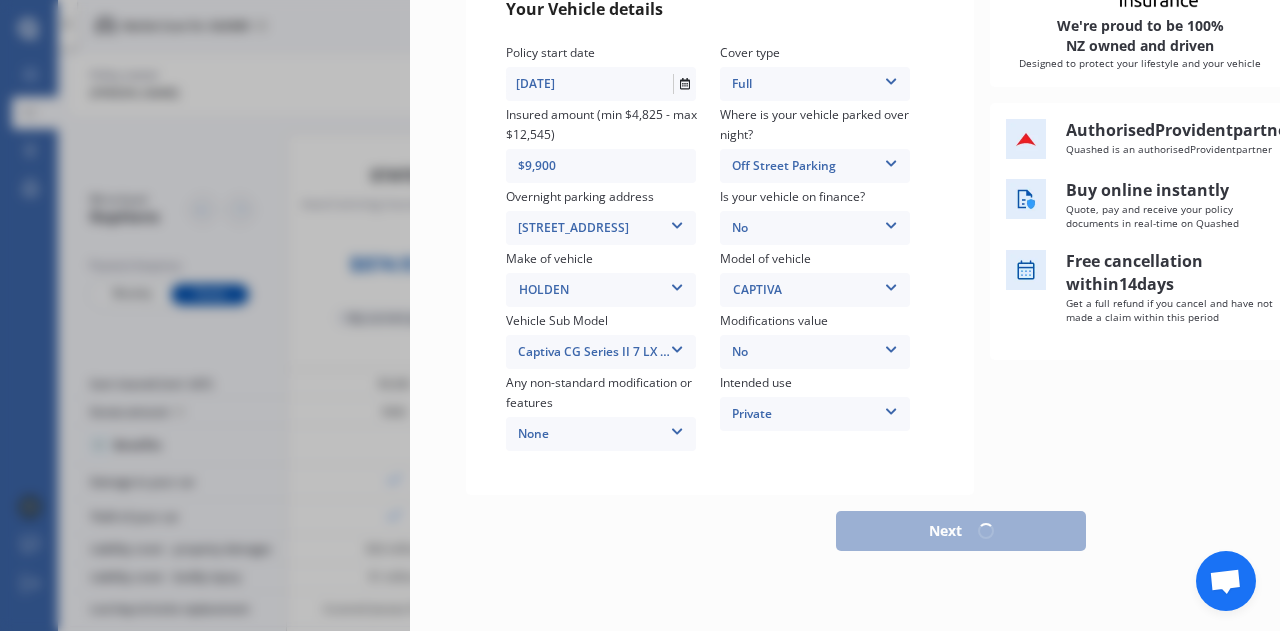 scroll, scrollTop: 305, scrollLeft: 0, axis: vertical 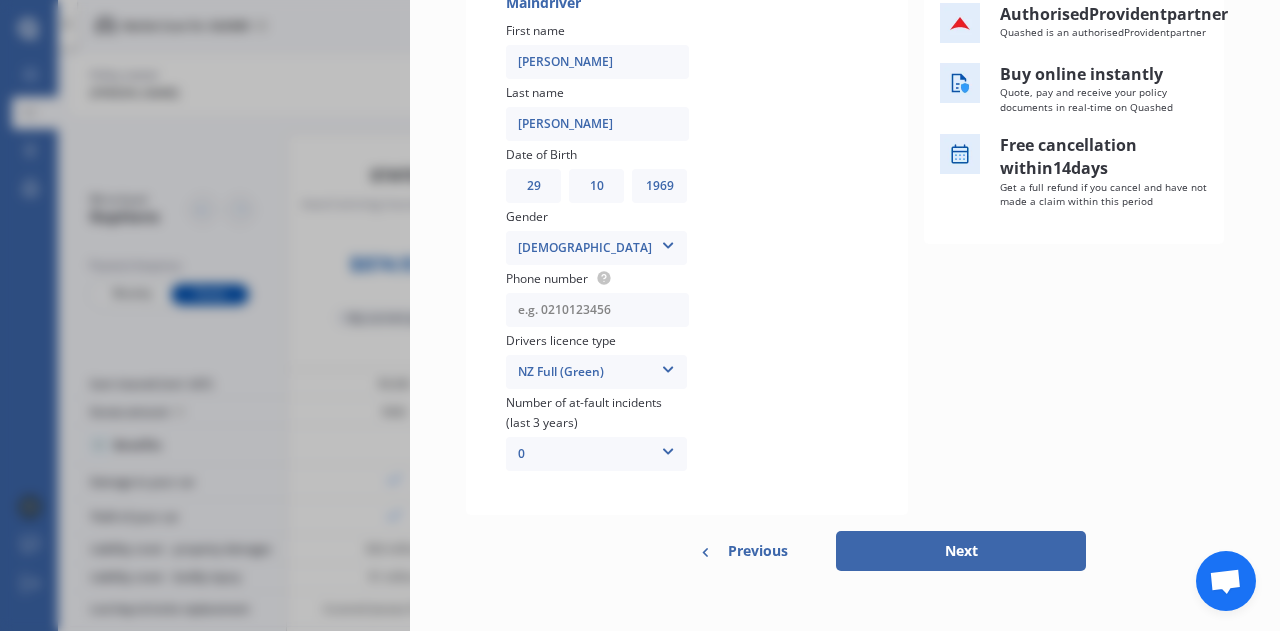 click at bounding box center [597, 310] 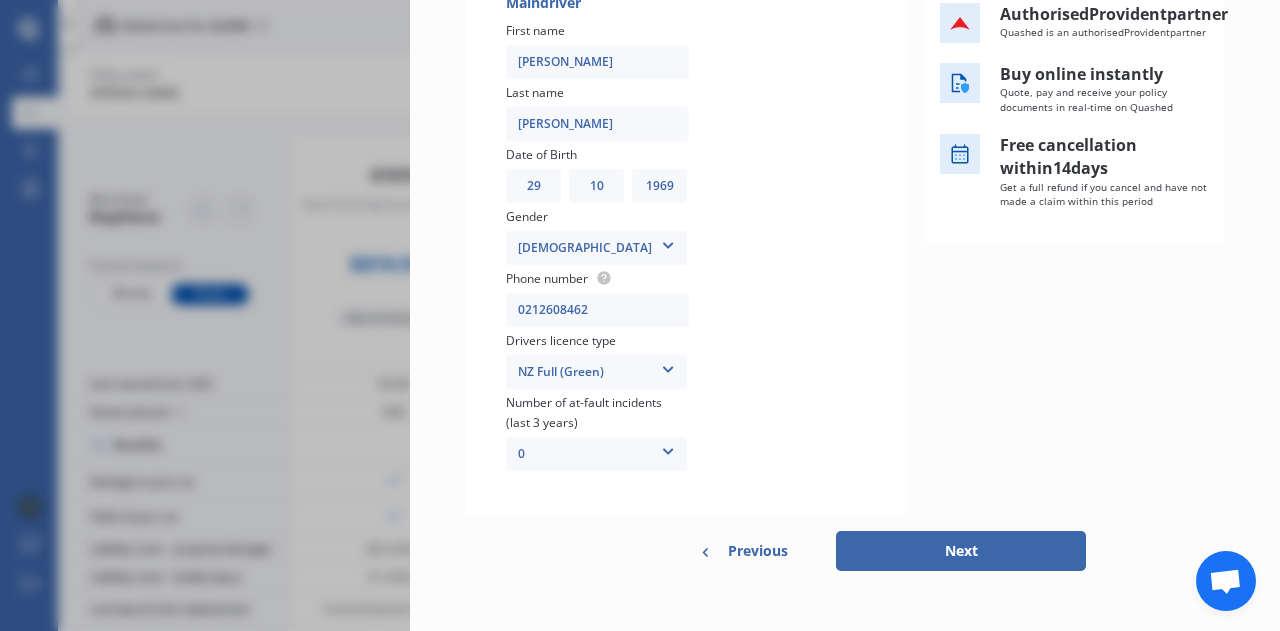 click on "Next" at bounding box center [961, 551] 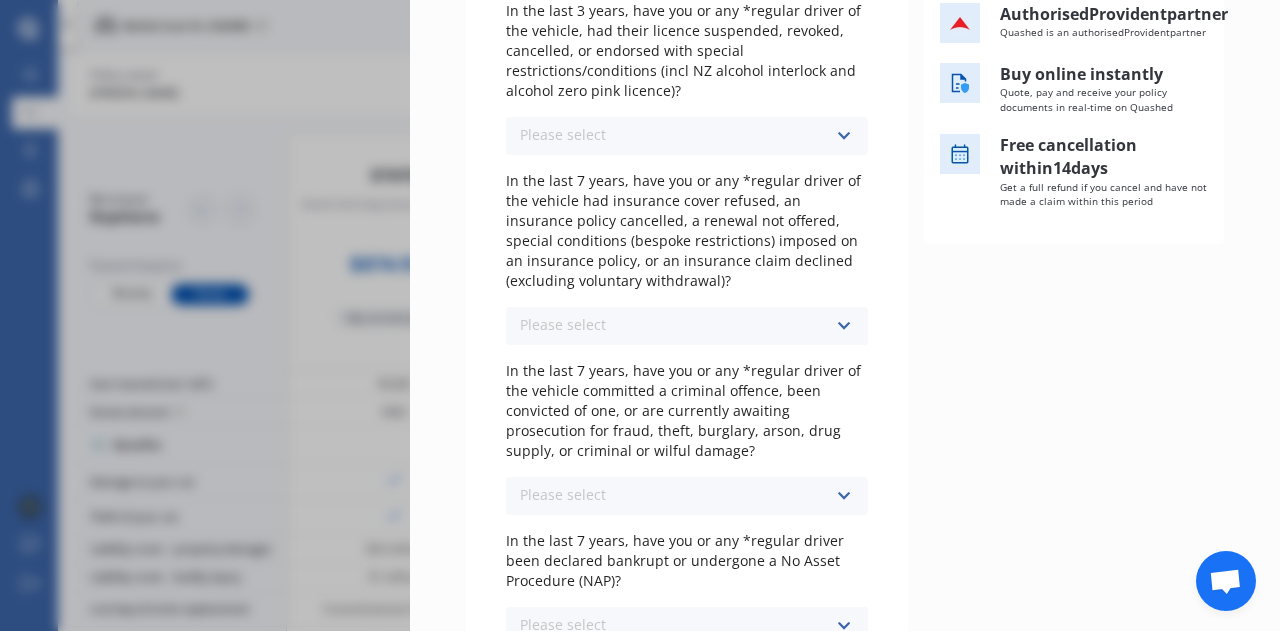 scroll, scrollTop: 0, scrollLeft: 0, axis: both 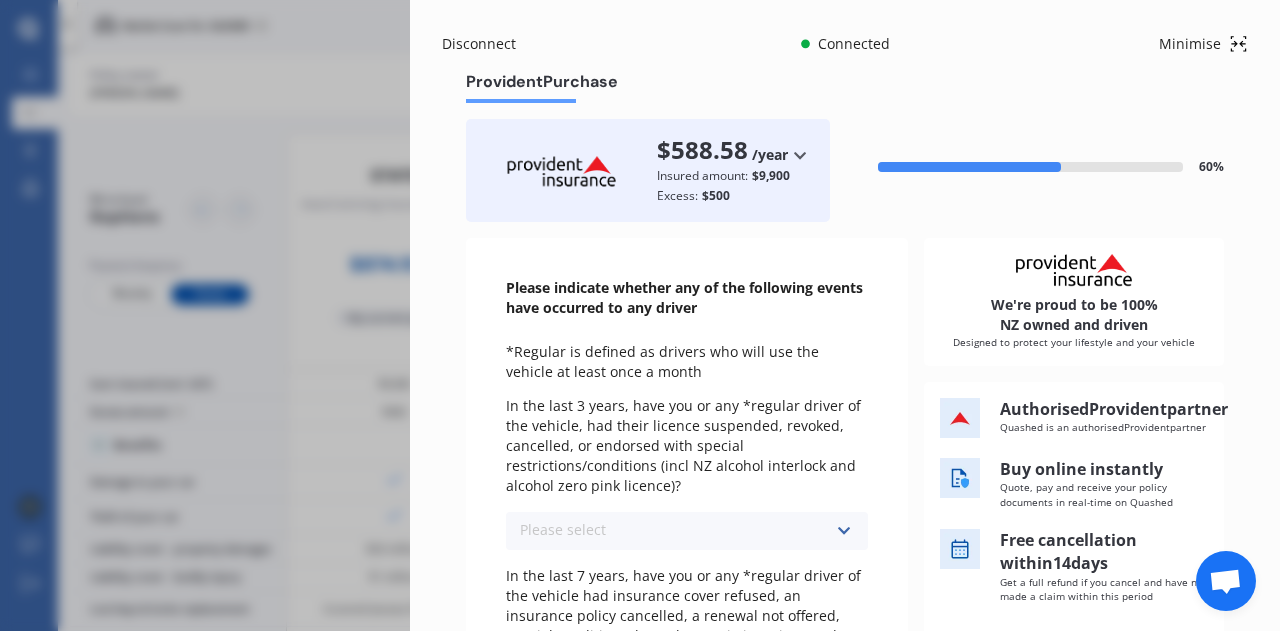 click on "Please select No Yes" at bounding box center (687, 531) 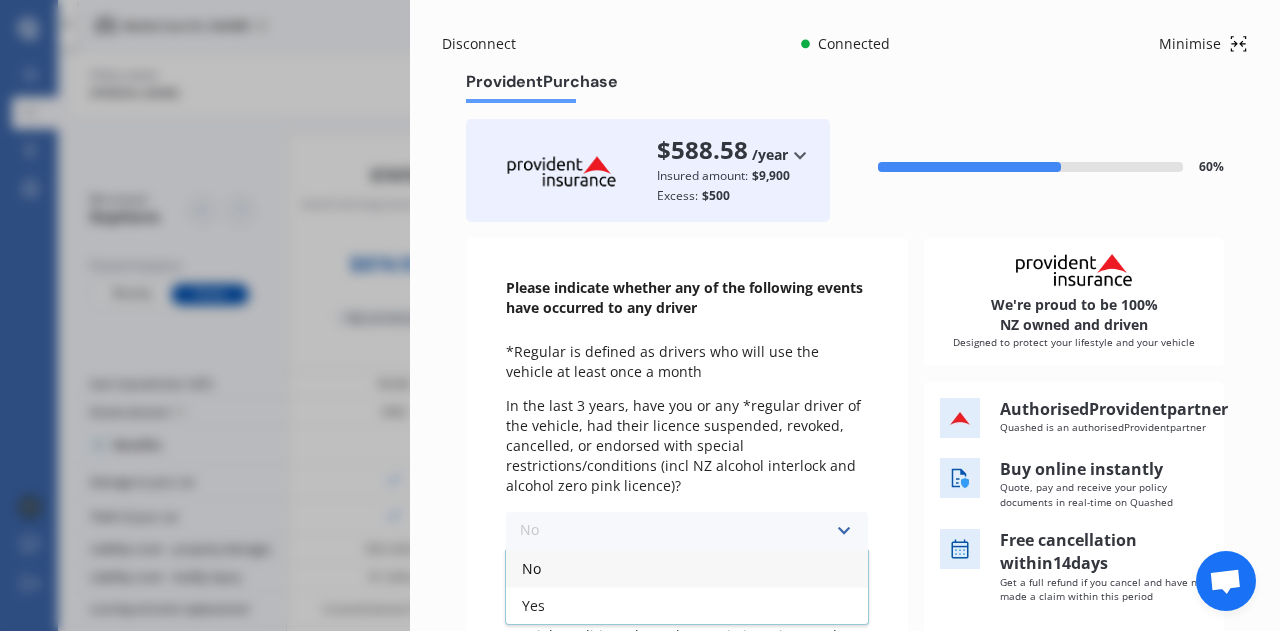 click on "No" at bounding box center [687, 568] 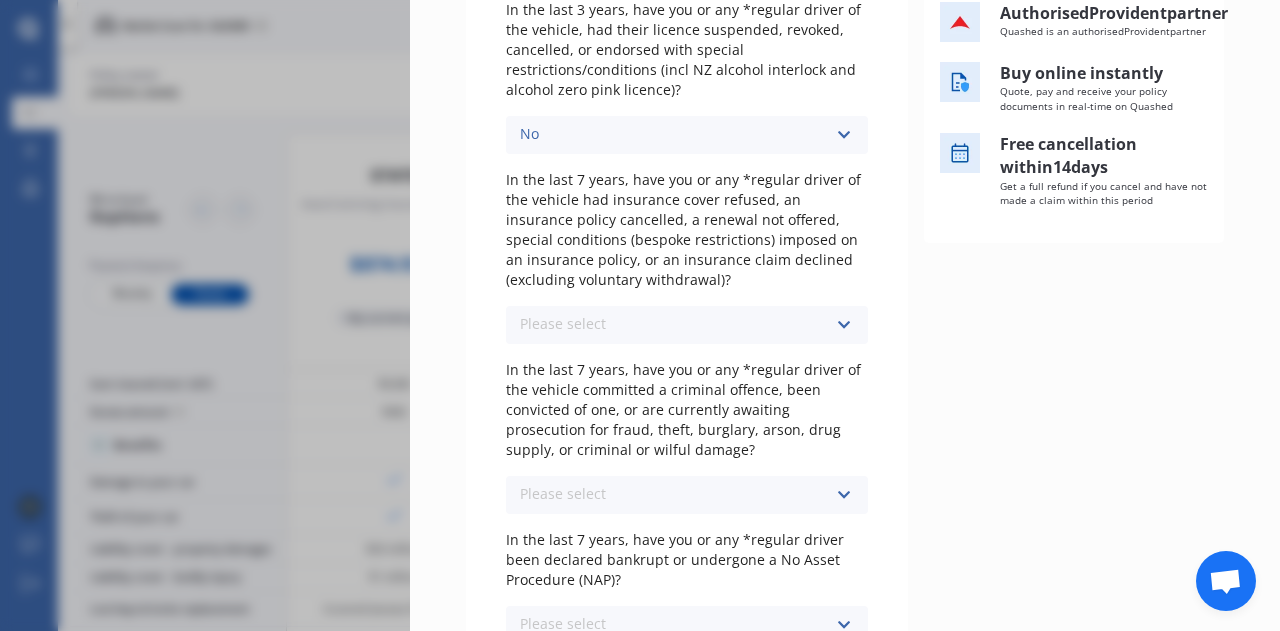 scroll, scrollTop: 400, scrollLeft: 0, axis: vertical 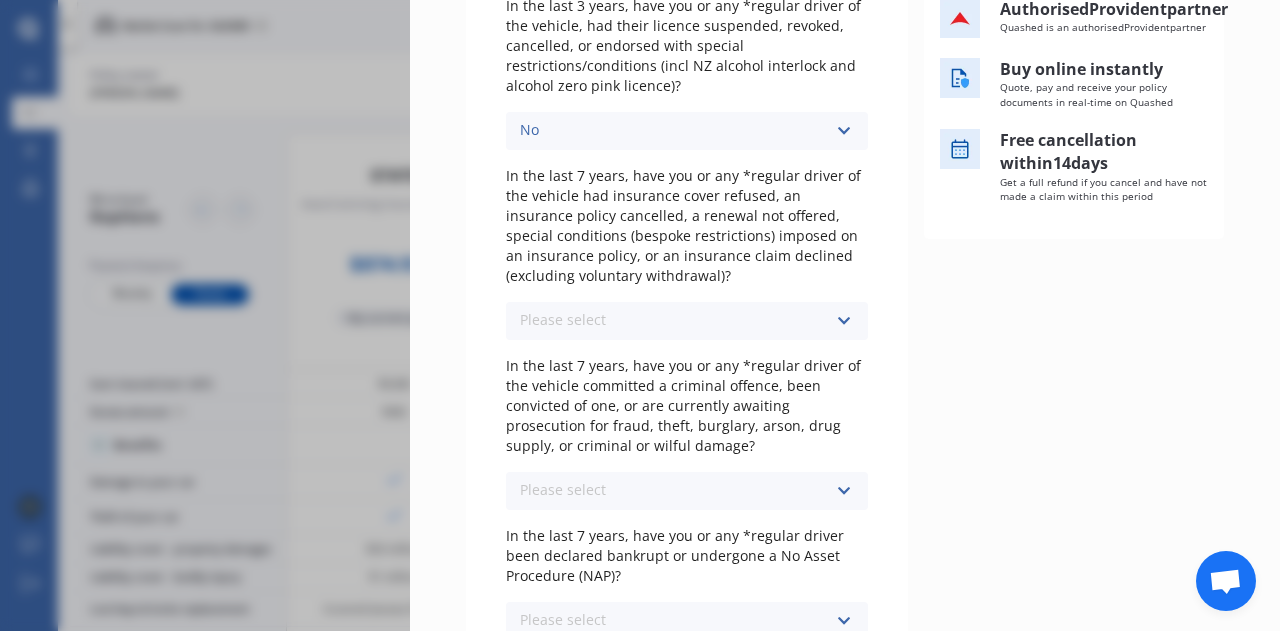 click on "Please select No Yes" at bounding box center (687, 321) 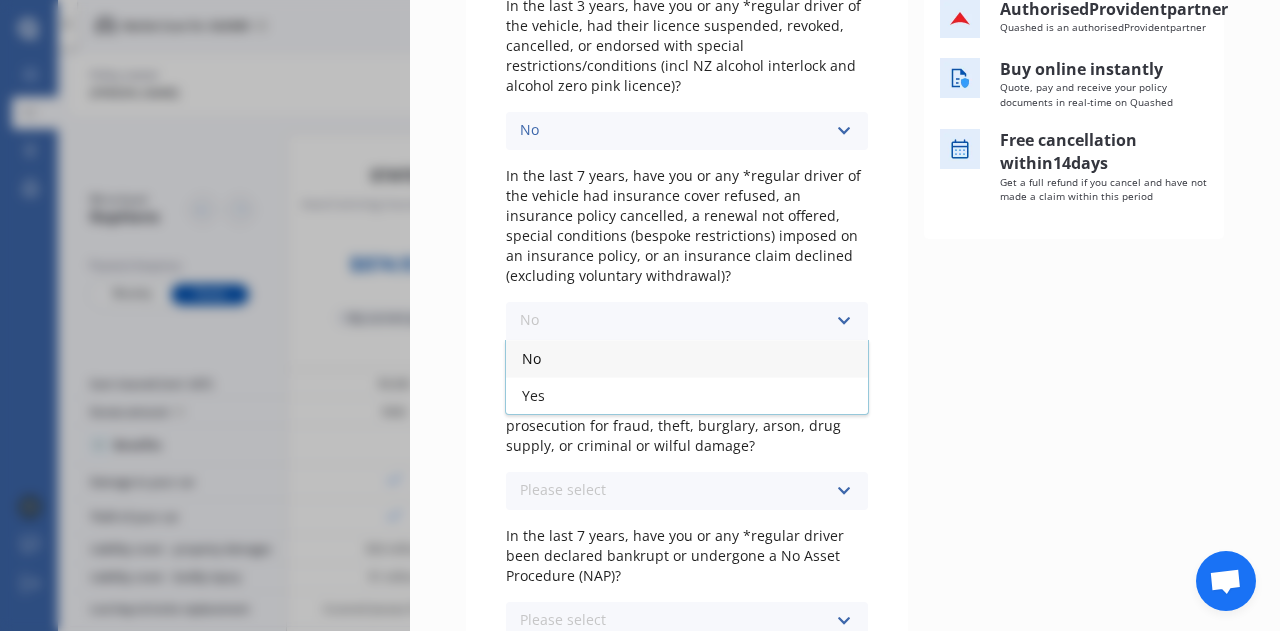 click on "No" at bounding box center (687, 358) 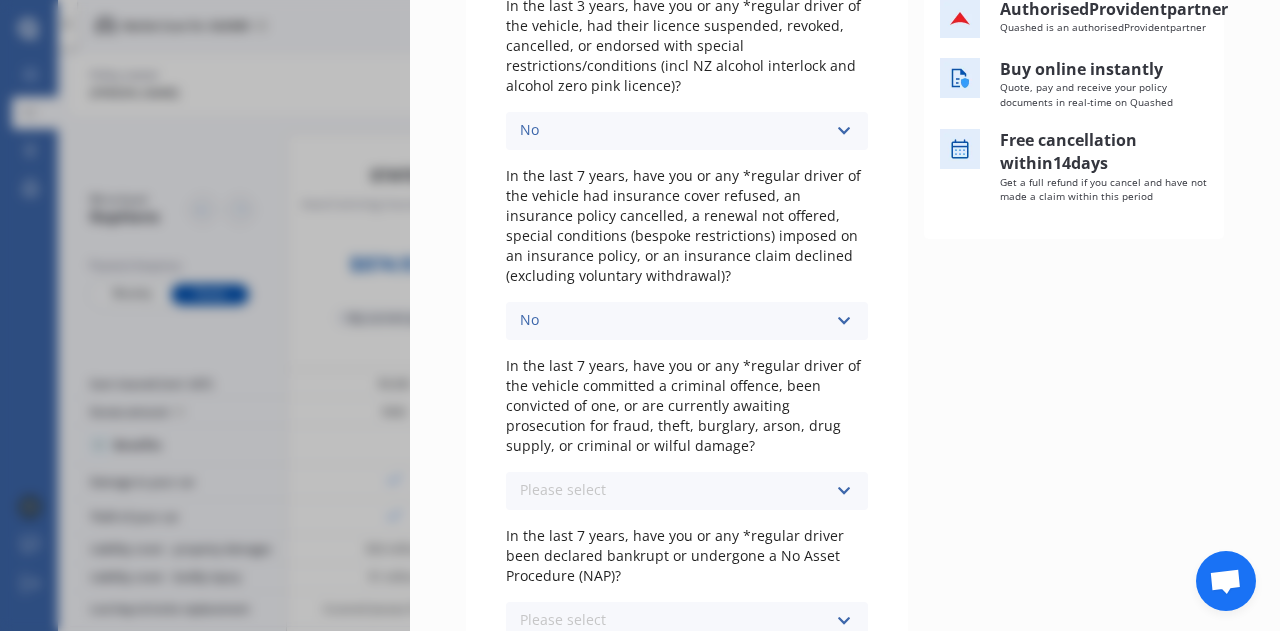 click on "Please select No Yes" at bounding box center (687, 491) 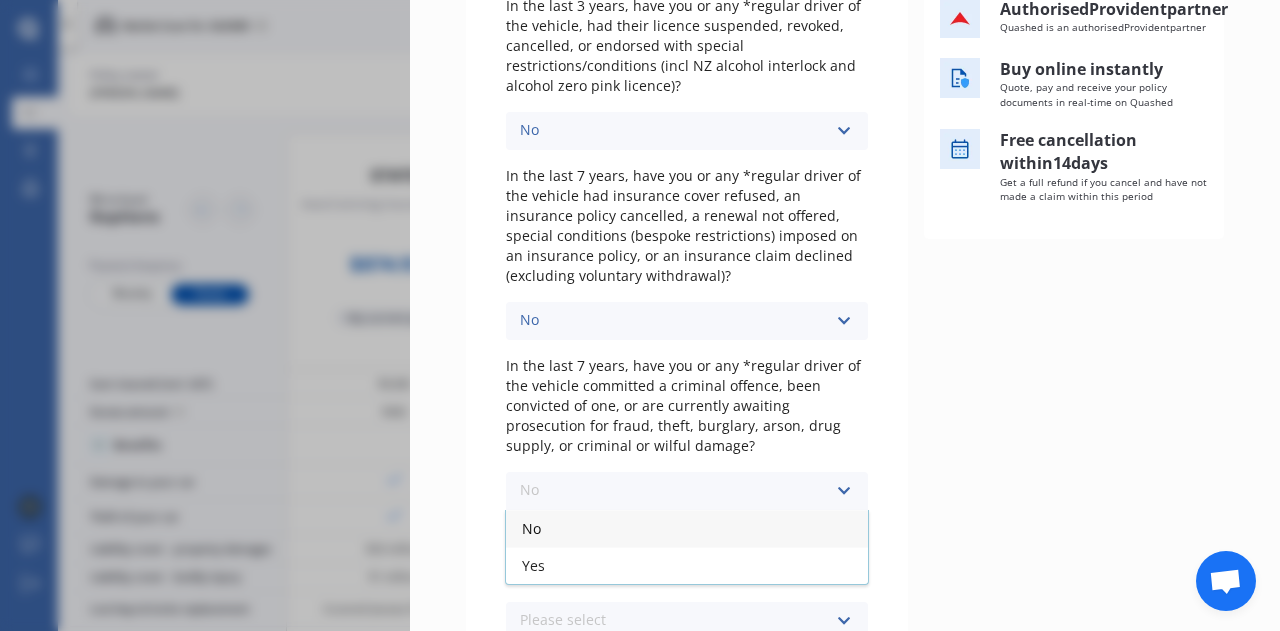 click on "No" at bounding box center [687, 528] 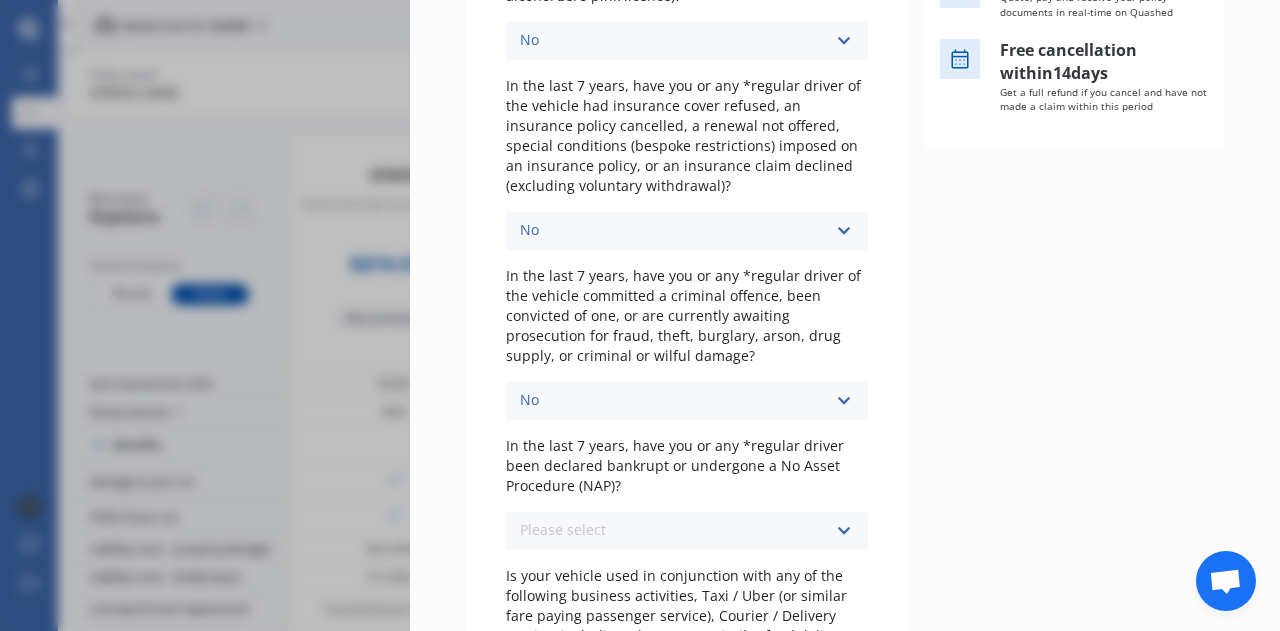 scroll, scrollTop: 600, scrollLeft: 0, axis: vertical 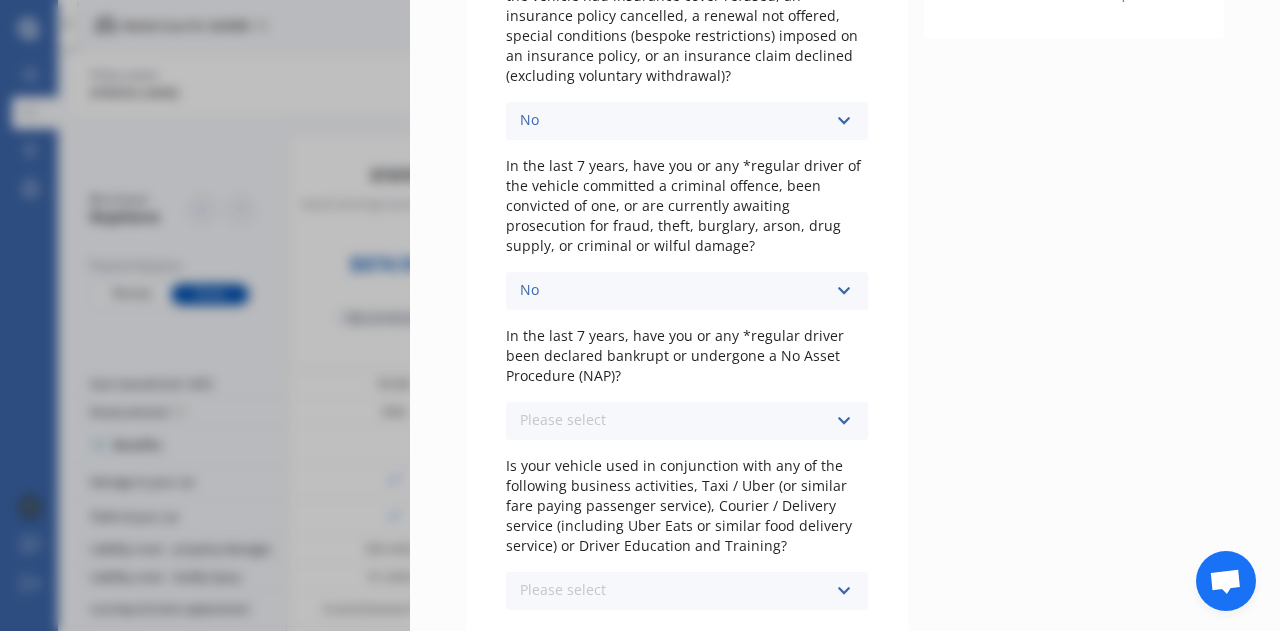 click on "Please select No Yes" at bounding box center [687, 421] 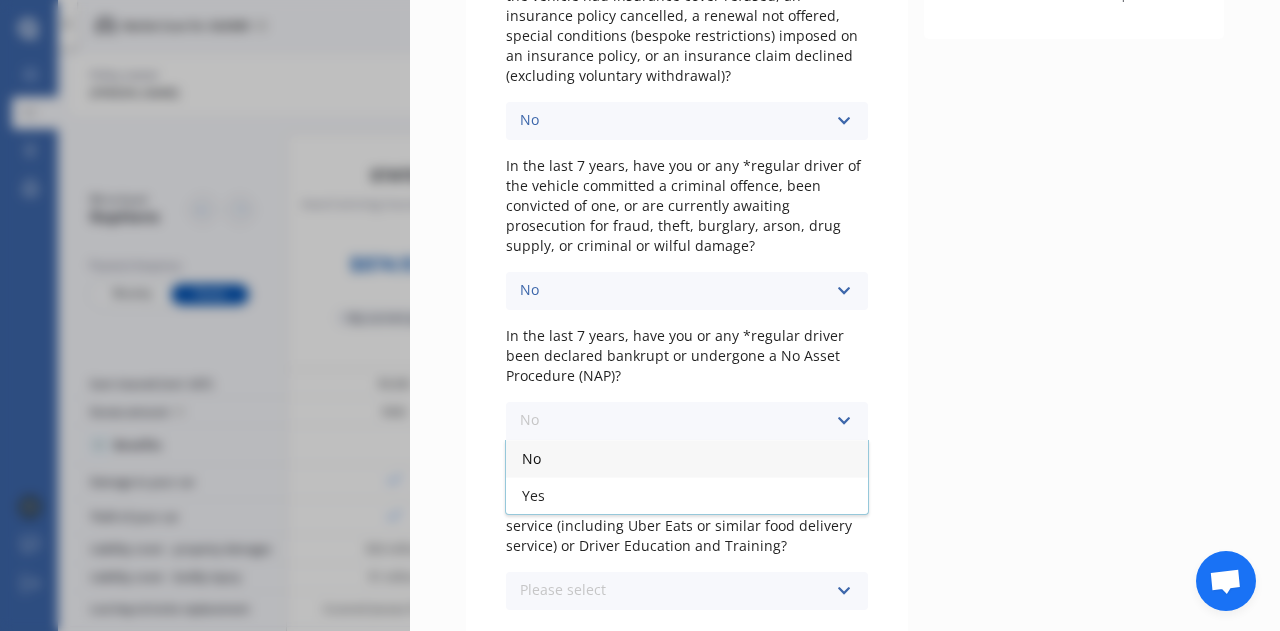click on "No" at bounding box center [687, 458] 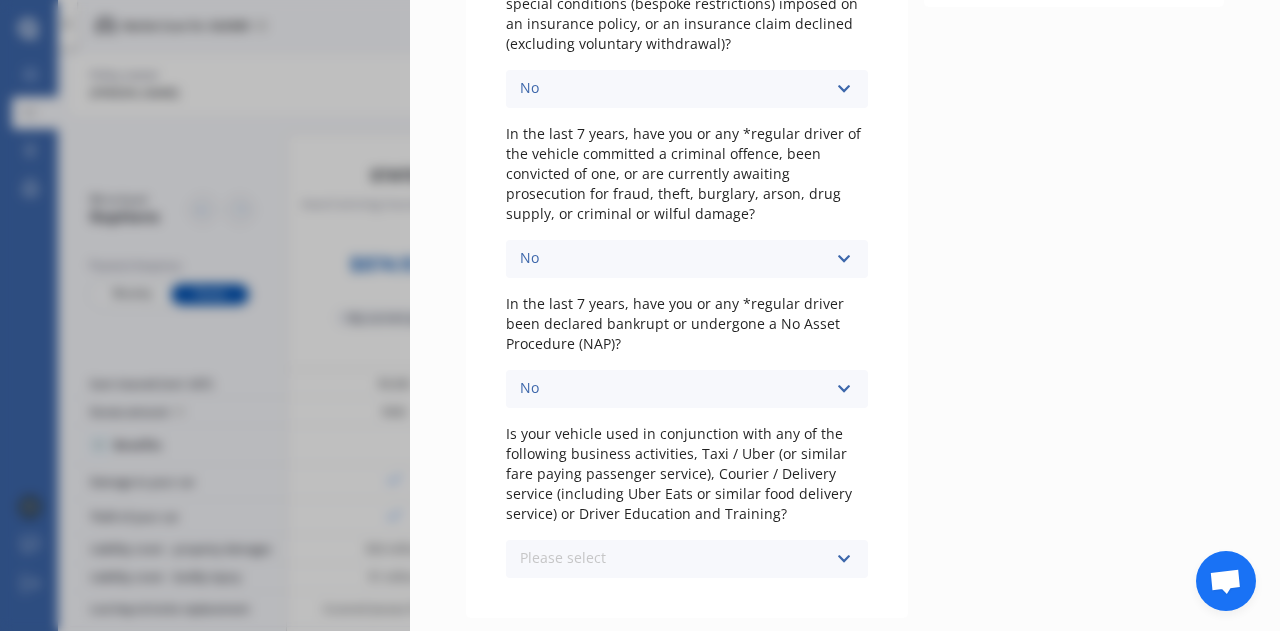 scroll, scrollTop: 655, scrollLeft: 0, axis: vertical 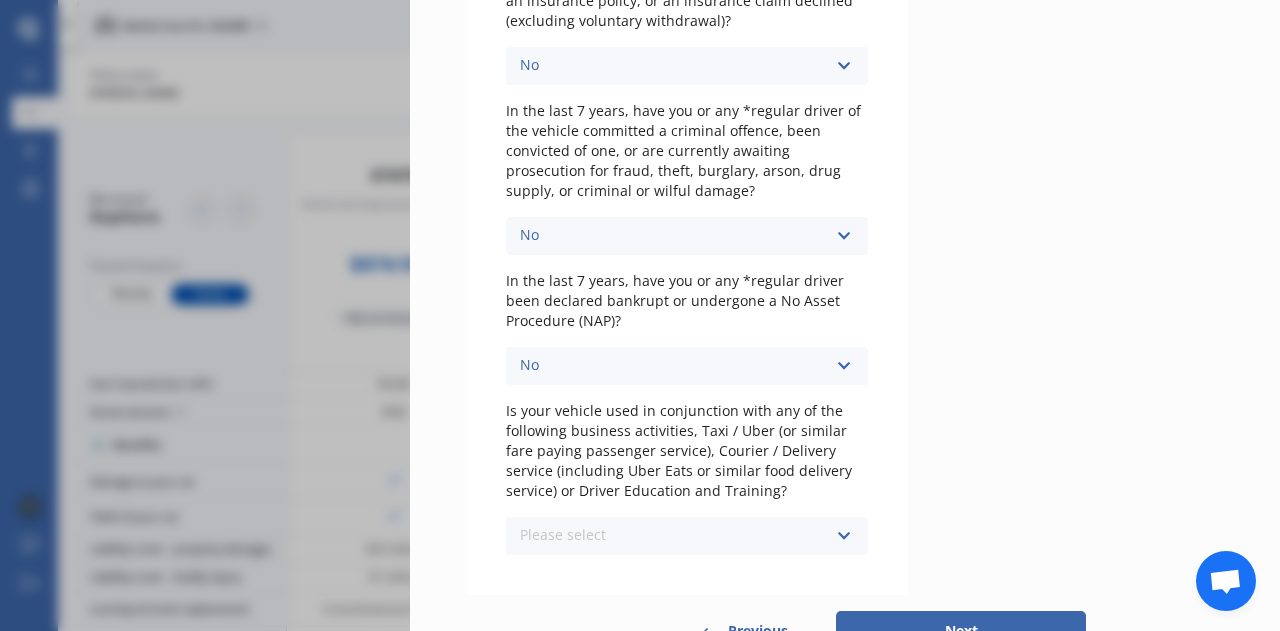 click on "Please select No Yes" at bounding box center [687, 536] 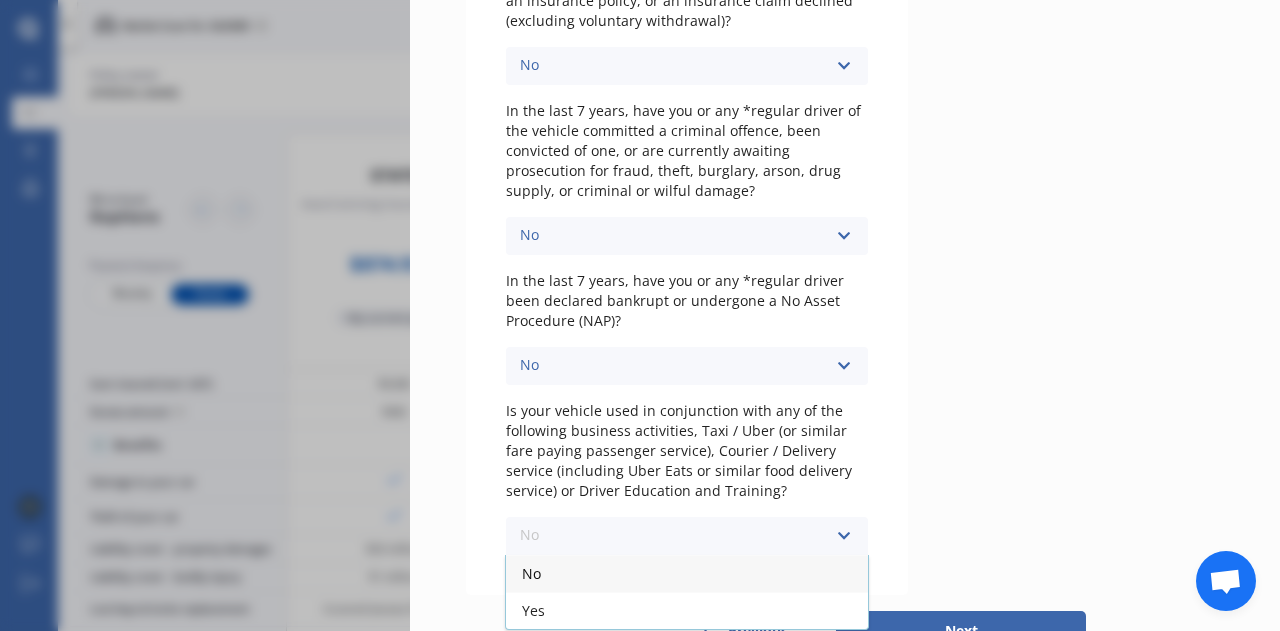 click on "No" at bounding box center [687, 573] 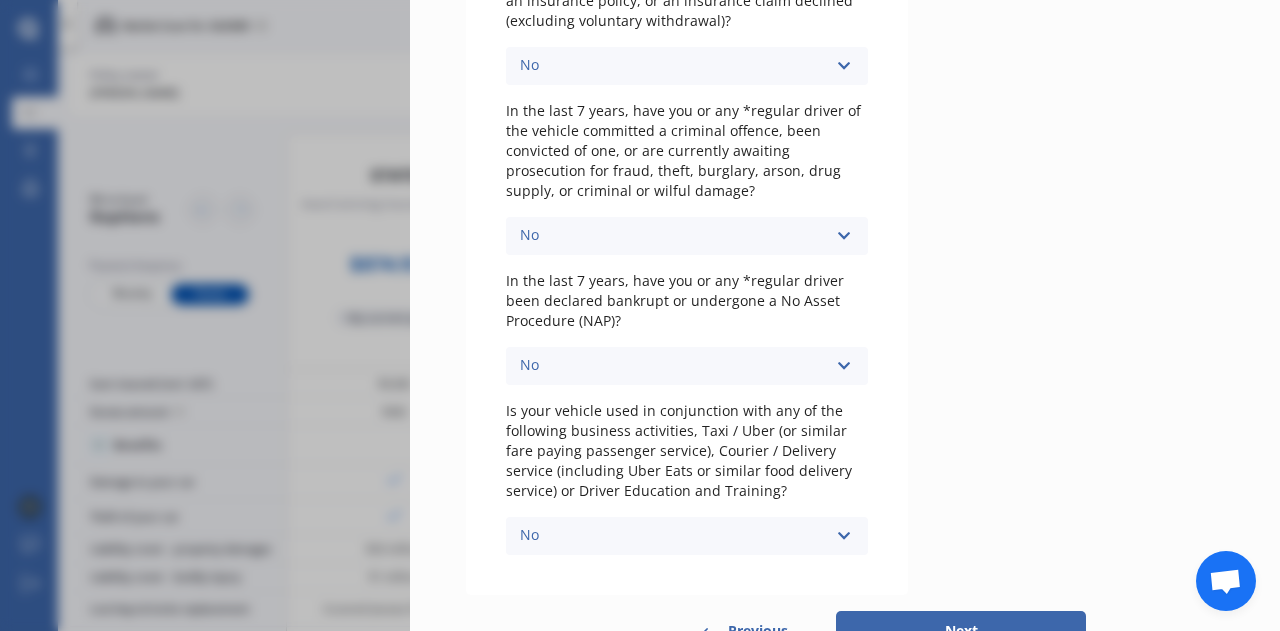 click on "Next" at bounding box center [961, 631] 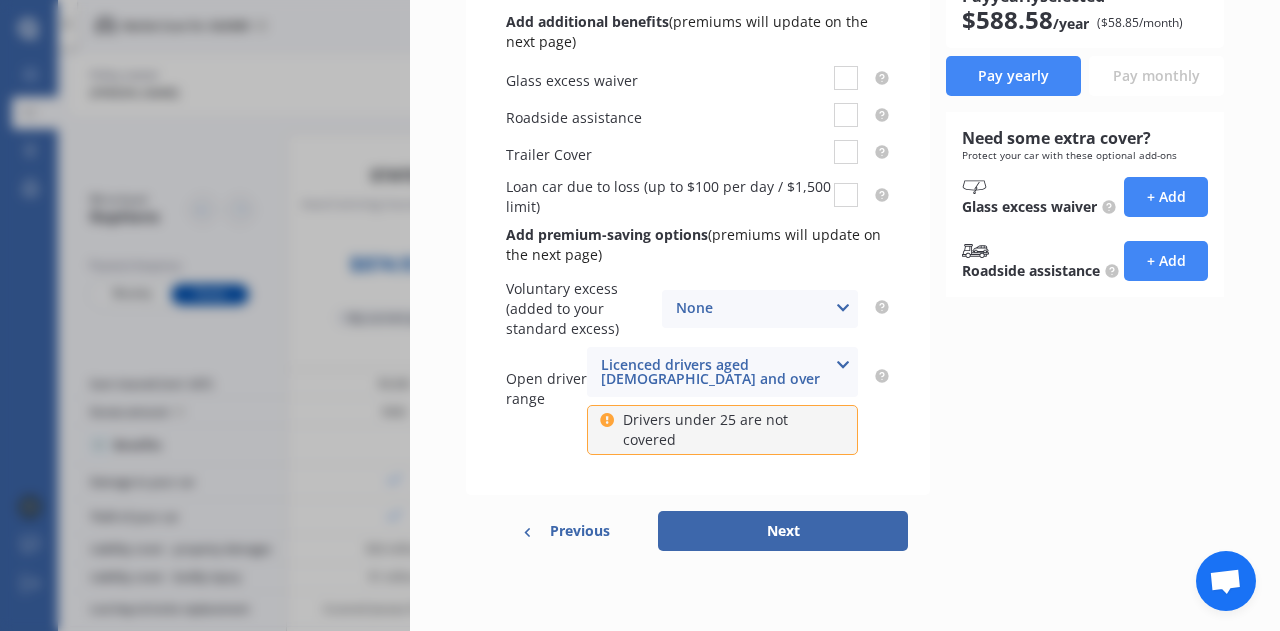 scroll, scrollTop: 0, scrollLeft: 0, axis: both 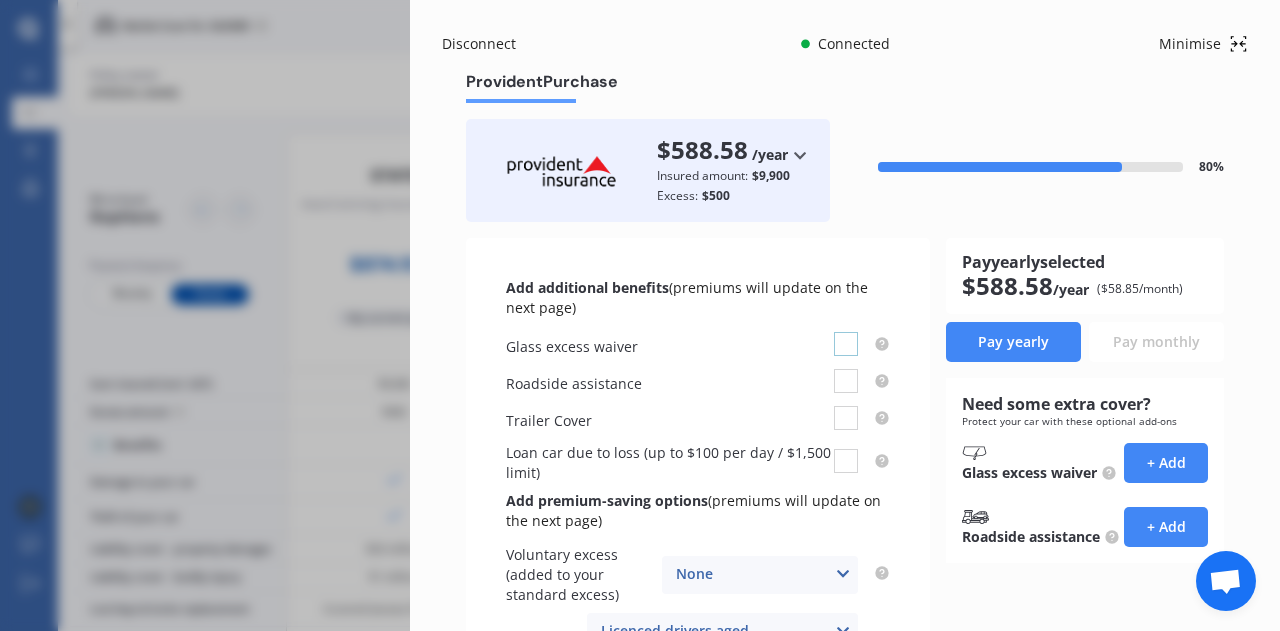 click at bounding box center [846, 332] 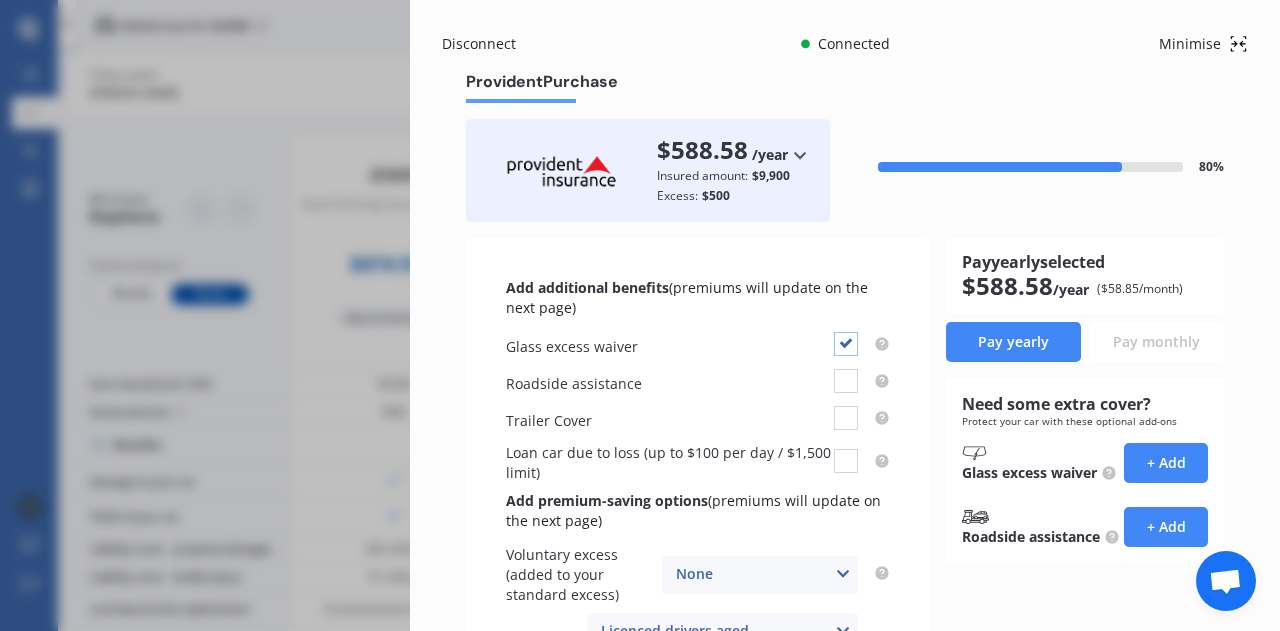 checkbox on "true" 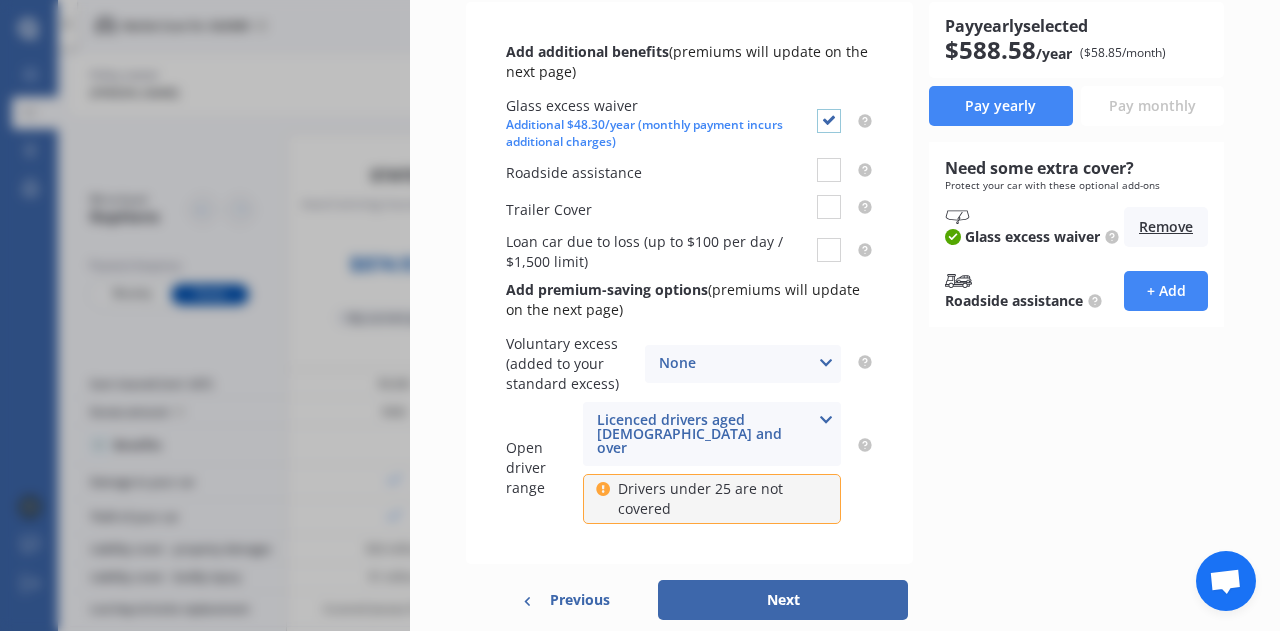 scroll, scrollTop: 290, scrollLeft: 0, axis: vertical 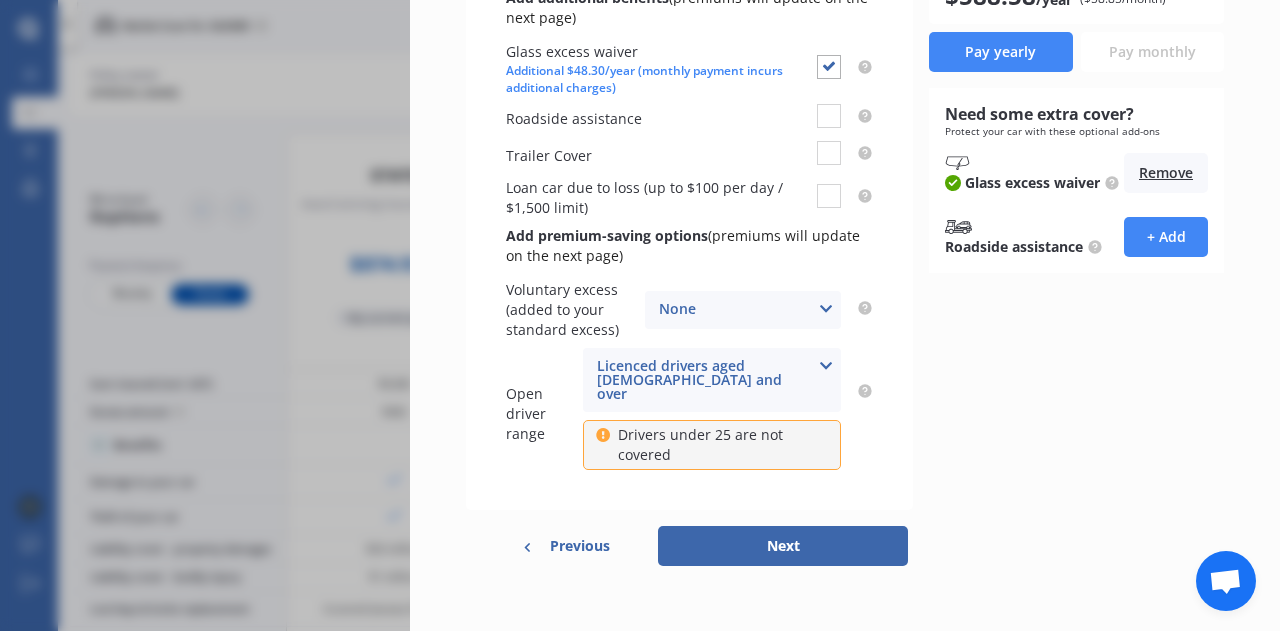 click on "Next" at bounding box center [783, 546] 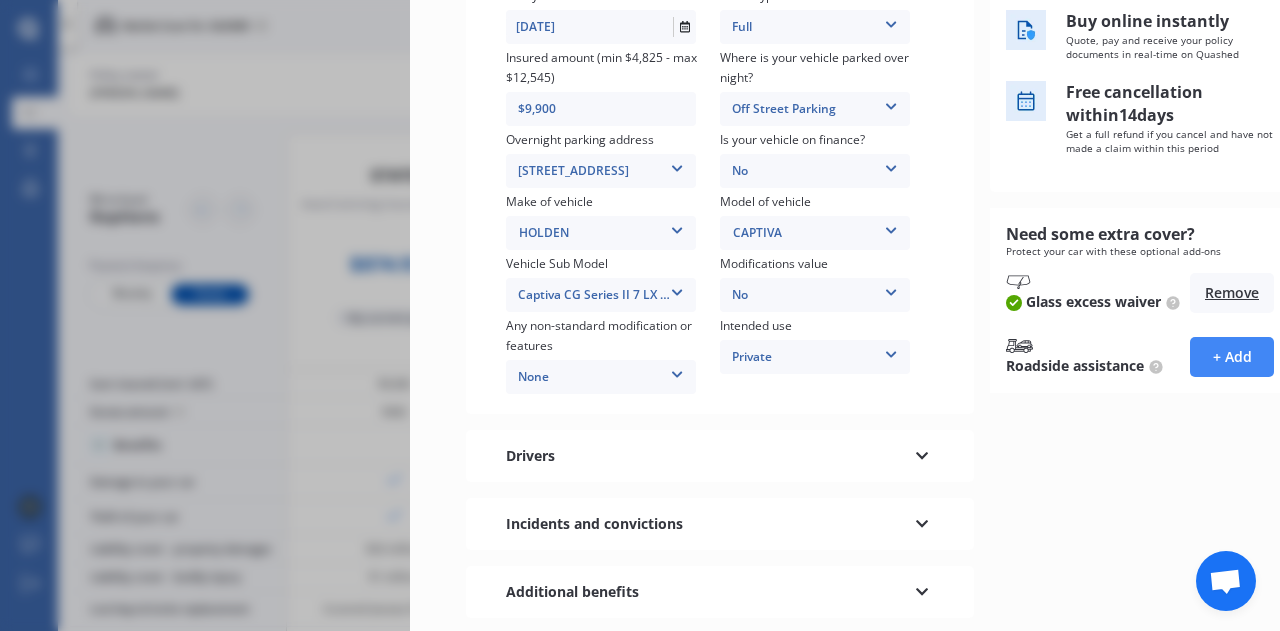scroll, scrollTop: 400, scrollLeft: 0, axis: vertical 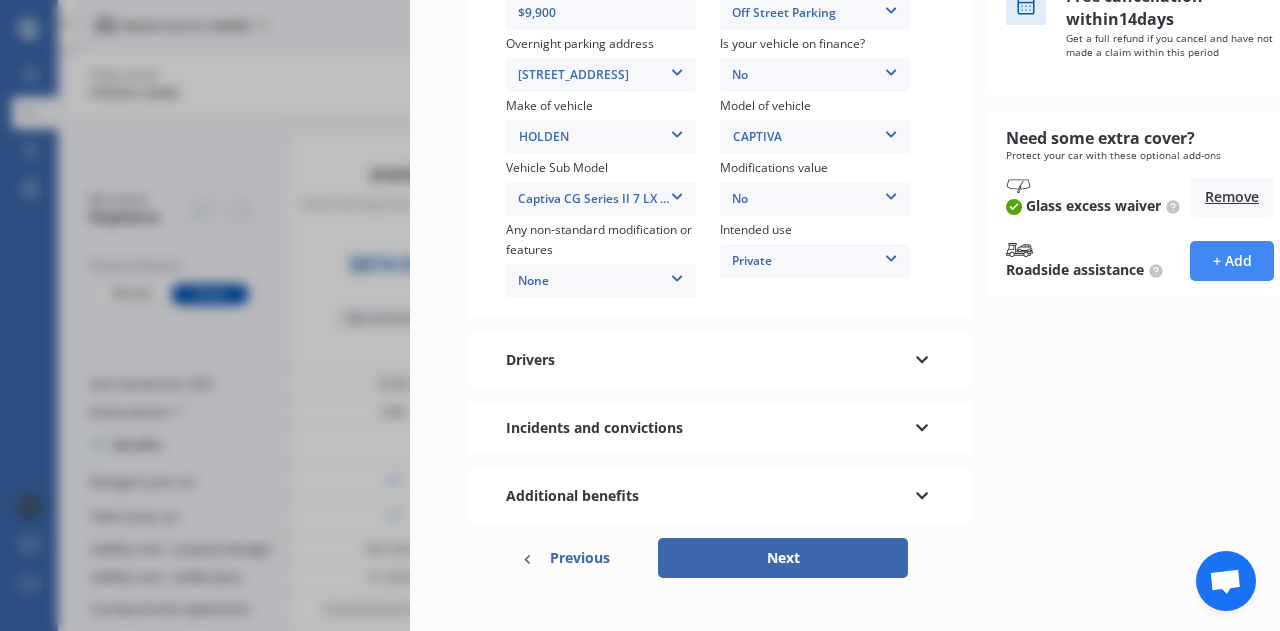 click at bounding box center [922, 357] 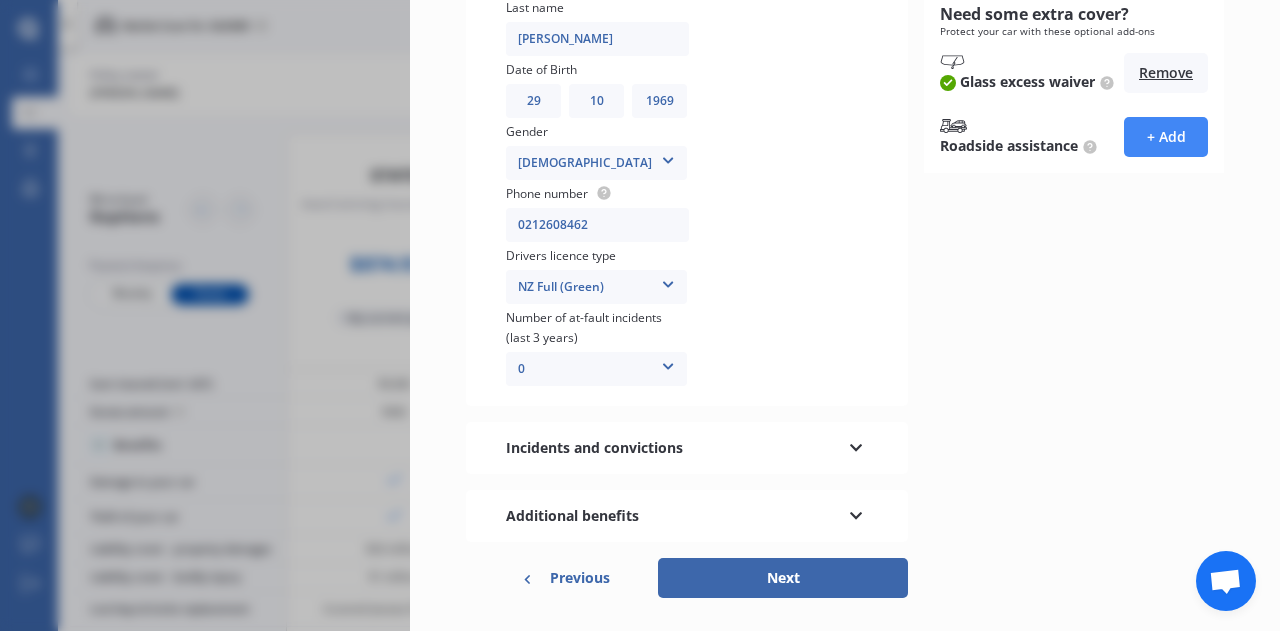 scroll, scrollTop: 571, scrollLeft: 0, axis: vertical 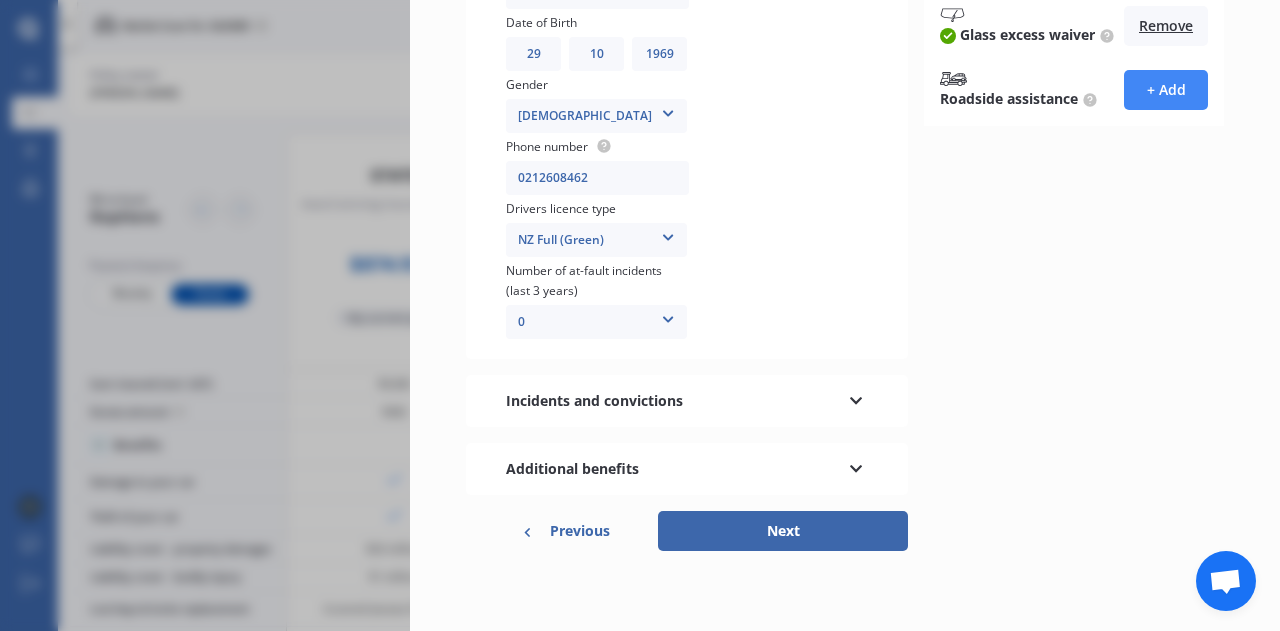 click on "Next" at bounding box center (783, 531) 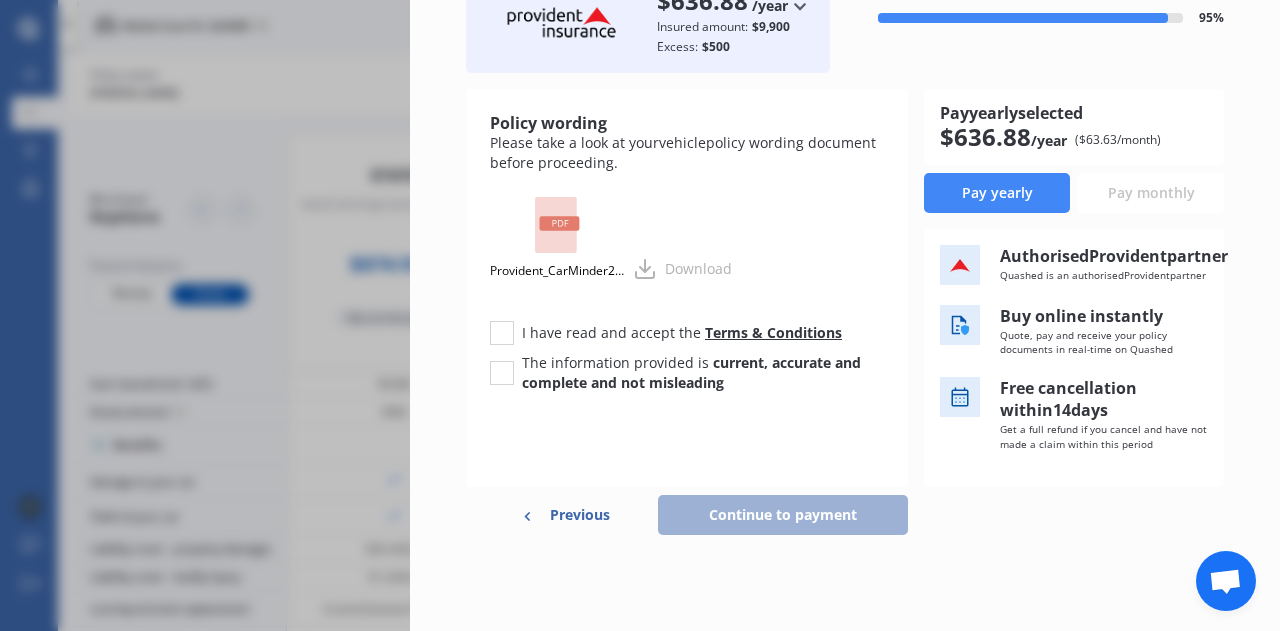 scroll, scrollTop: 0, scrollLeft: 0, axis: both 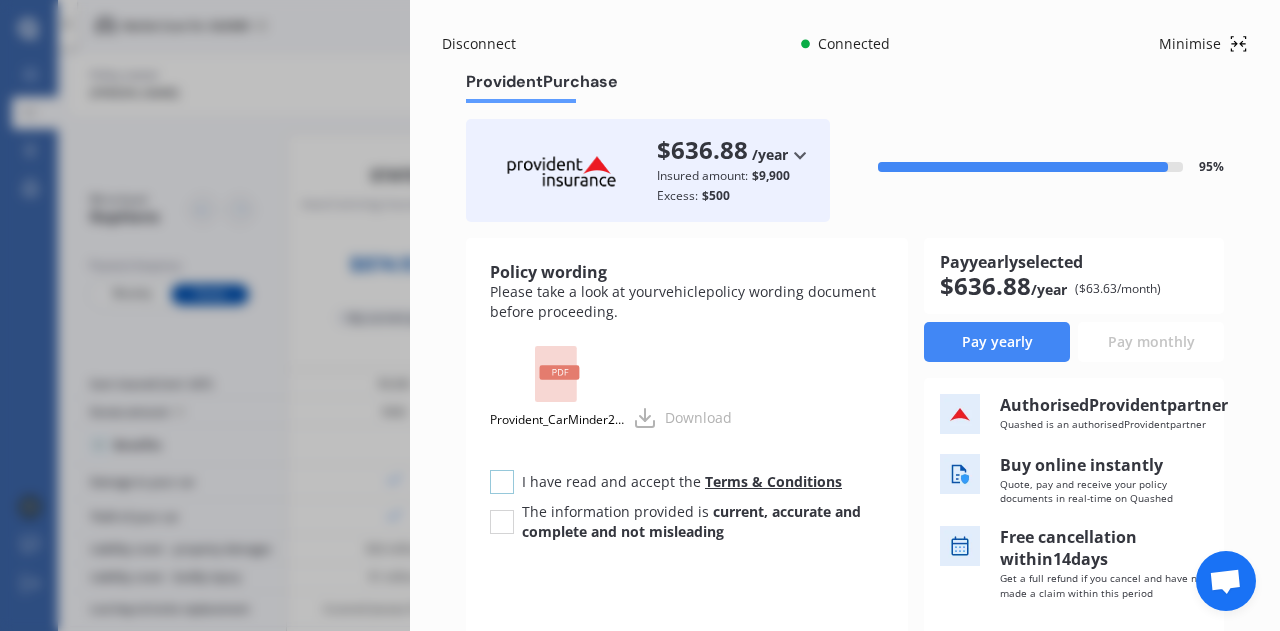 click at bounding box center [502, 470] 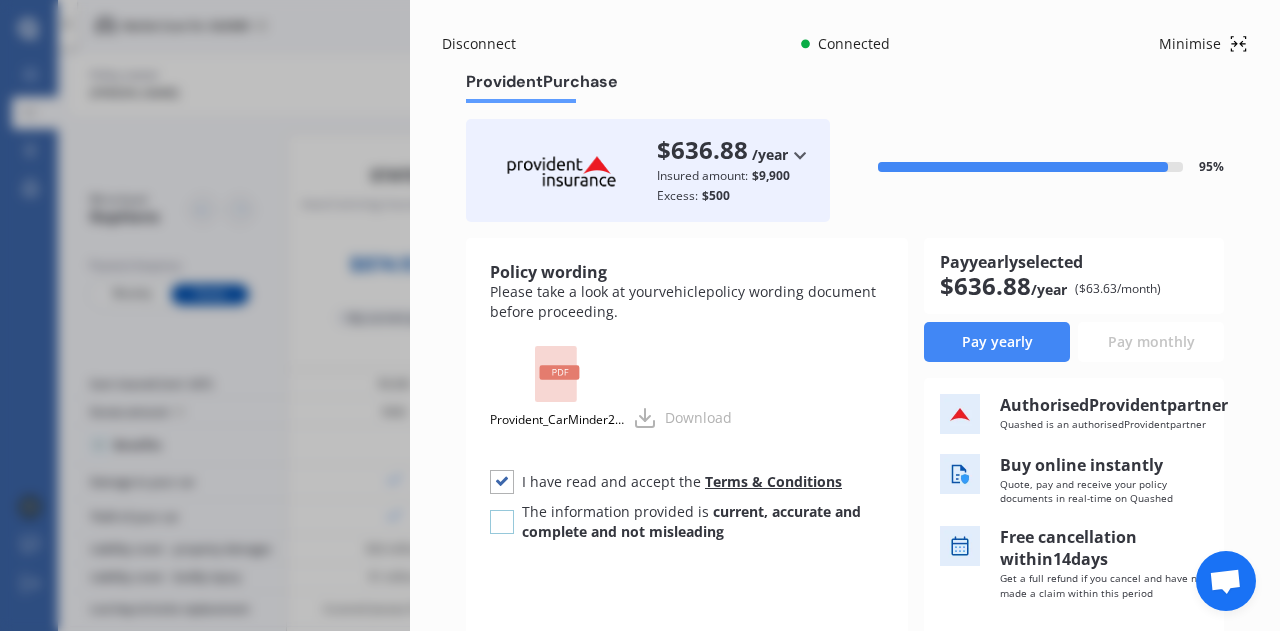 click at bounding box center [502, 510] 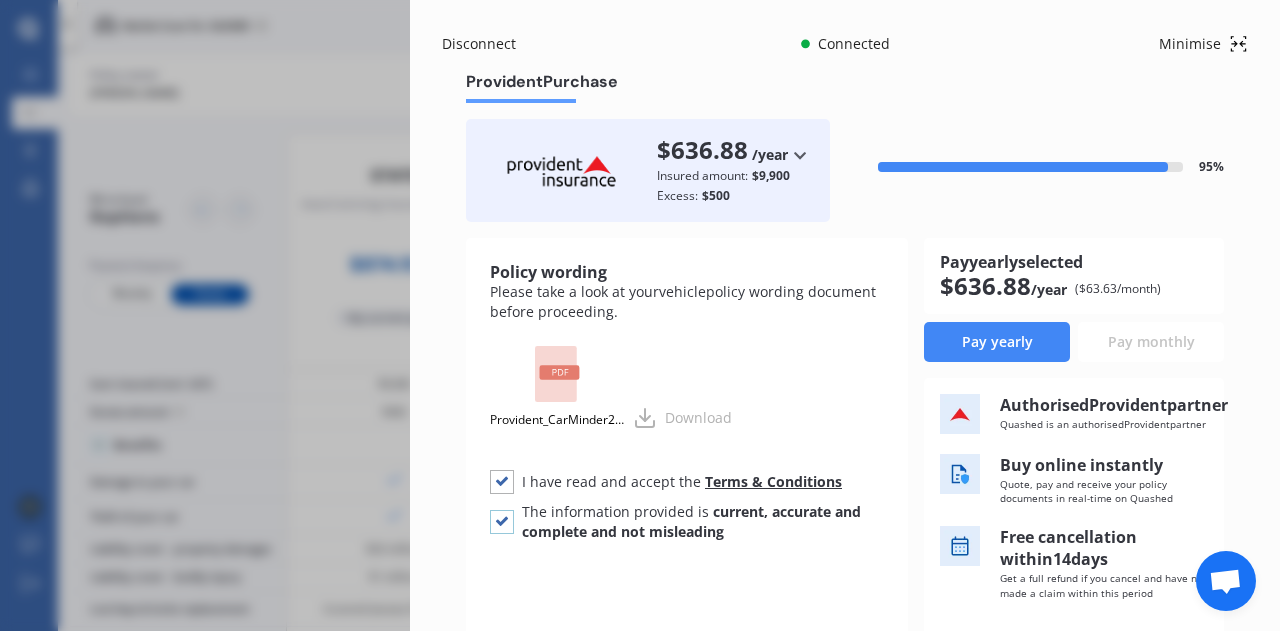 checkbox on "true" 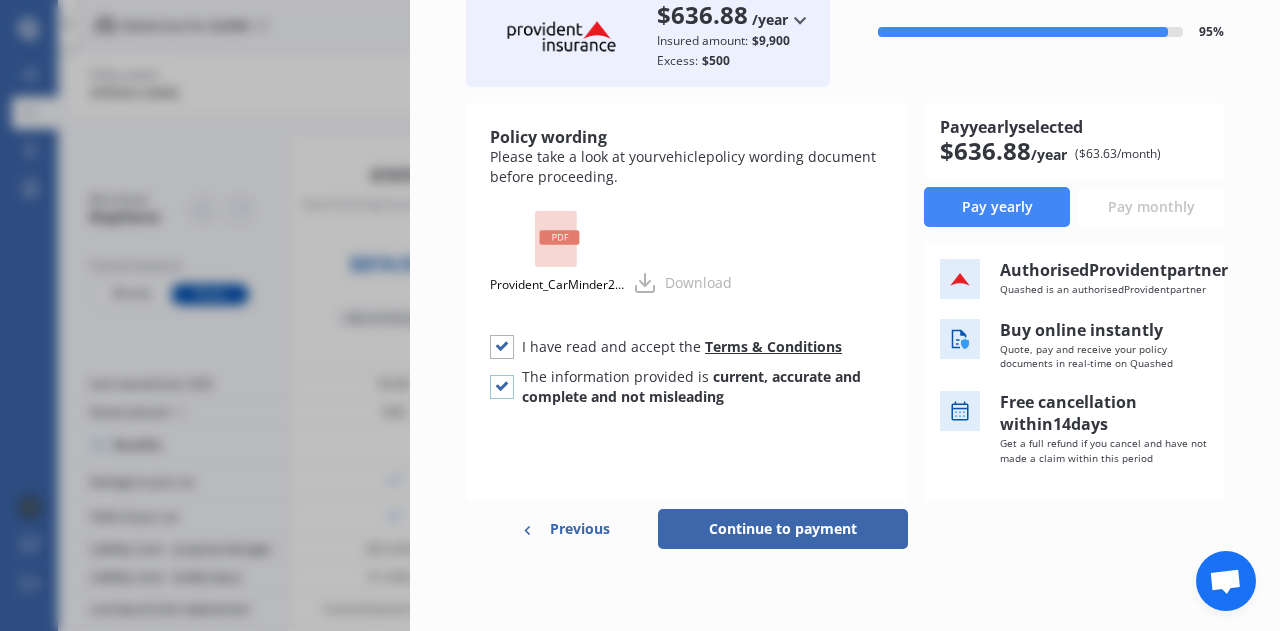 scroll, scrollTop: 169, scrollLeft: 0, axis: vertical 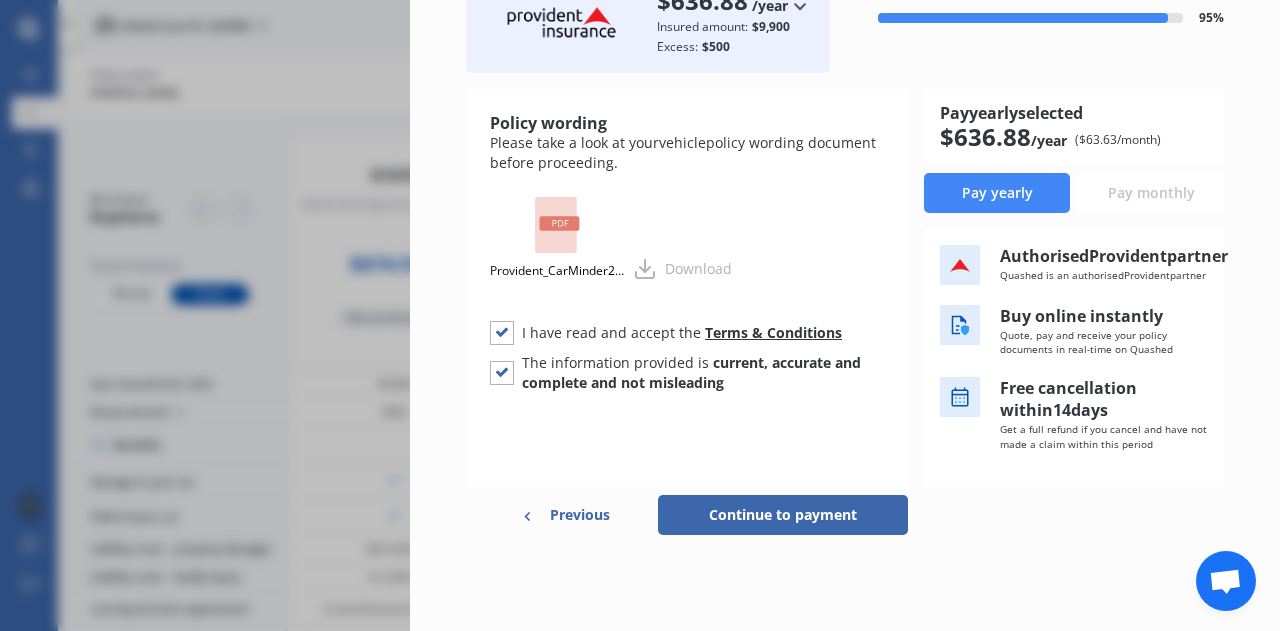 click on "Continue to payment" at bounding box center [783, 515] 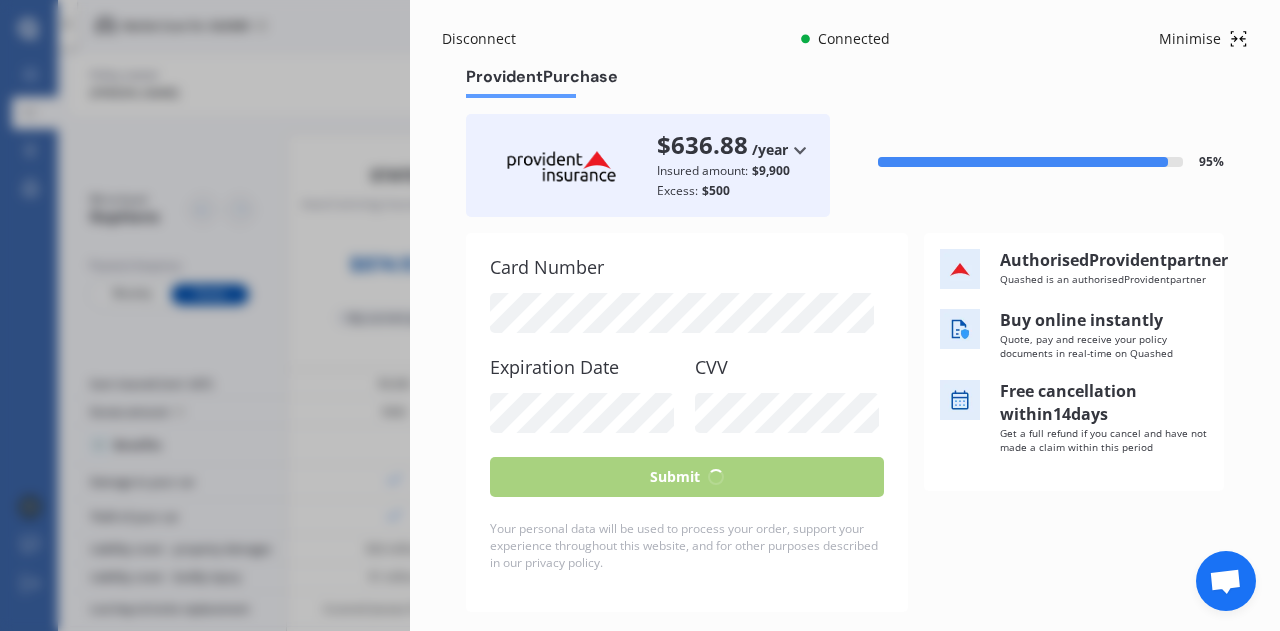 scroll, scrollTop: 119, scrollLeft: 0, axis: vertical 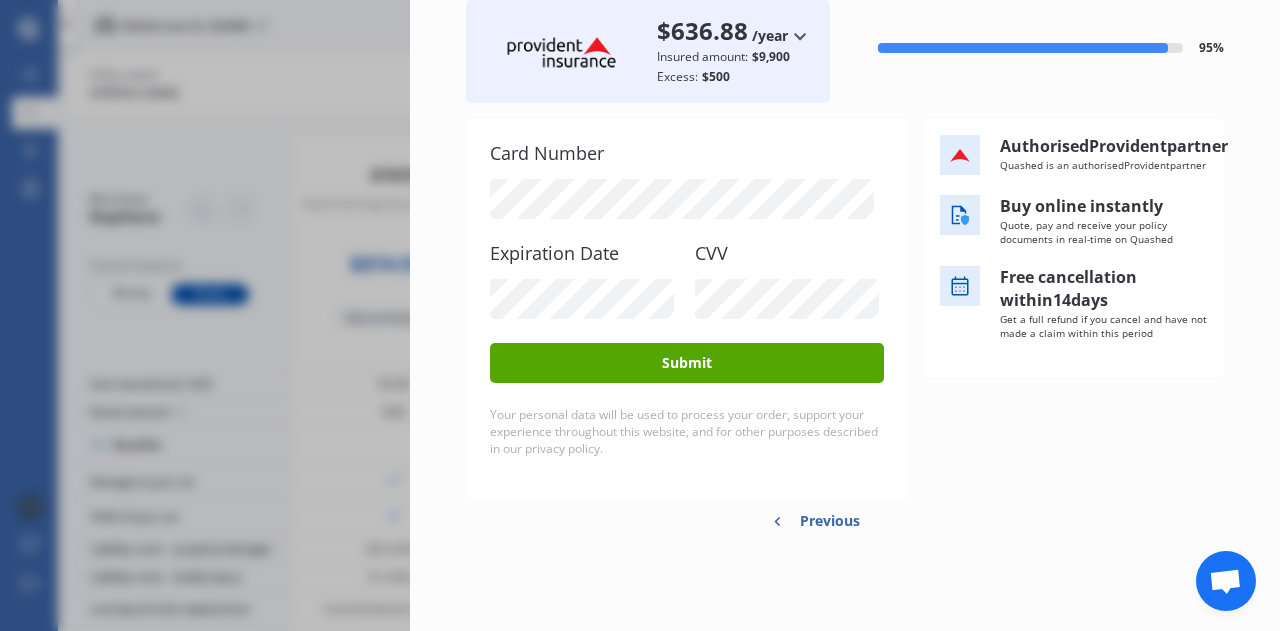 click on "Submit" at bounding box center (687, 363) 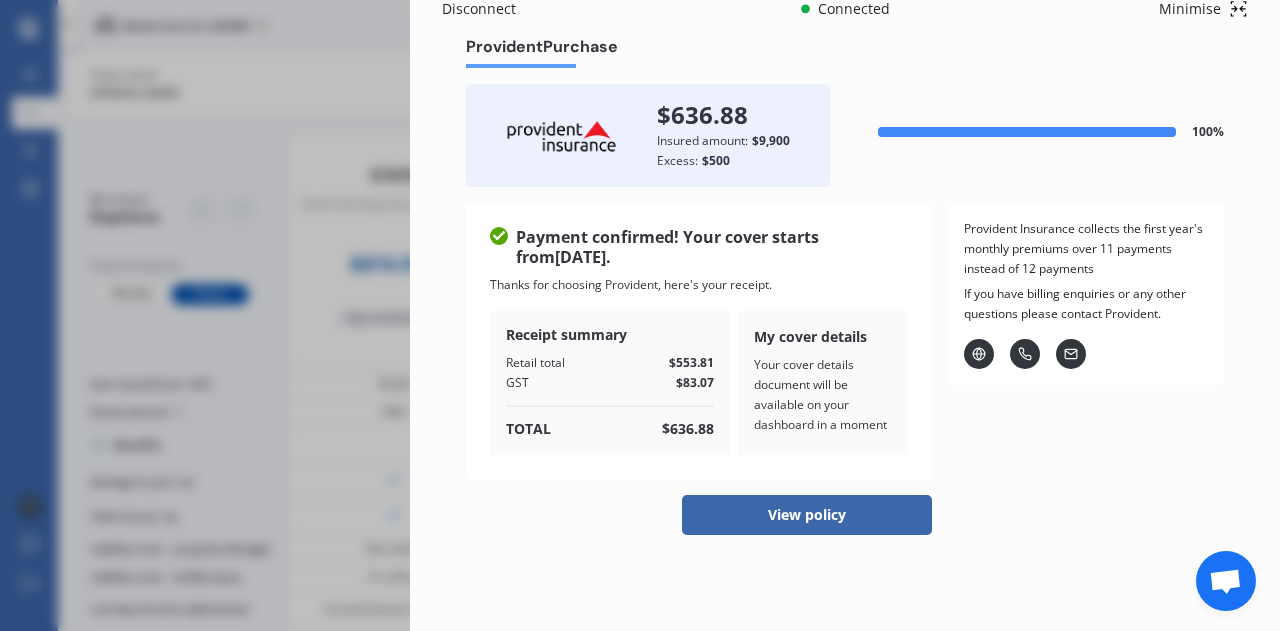 scroll, scrollTop: 35, scrollLeft: 0, axis: vertical 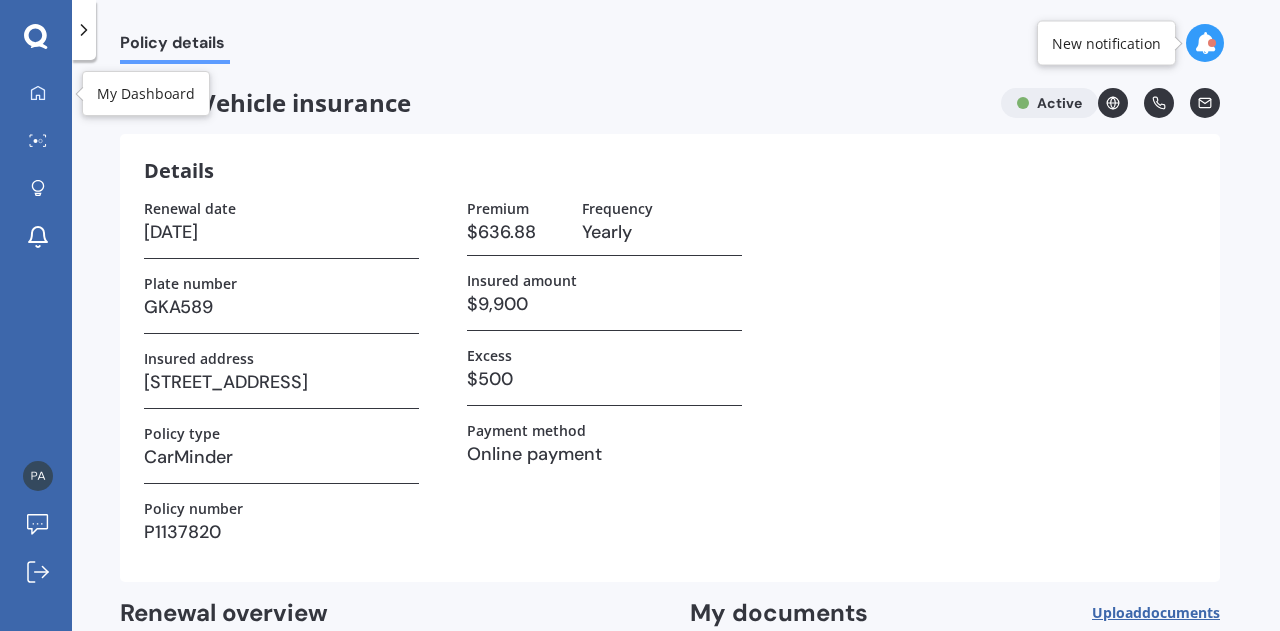click 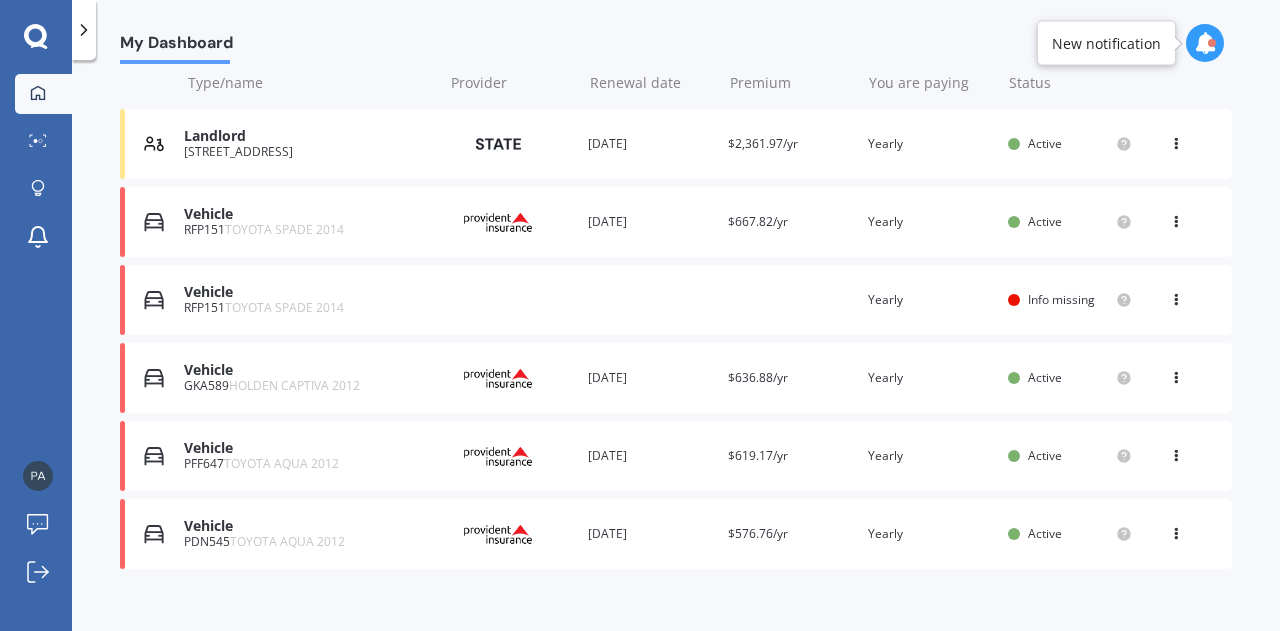 scroll, scrollTop: 272, scrollLeft: 0, axis: vertical 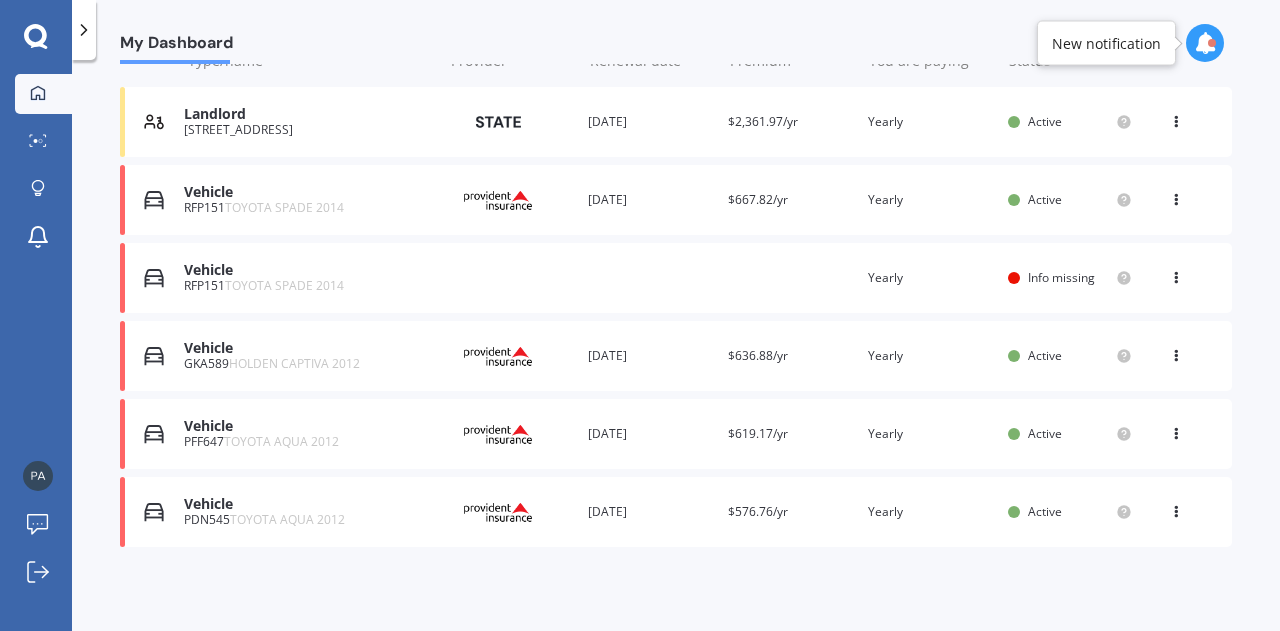 click at bounding box center [1176, 274] 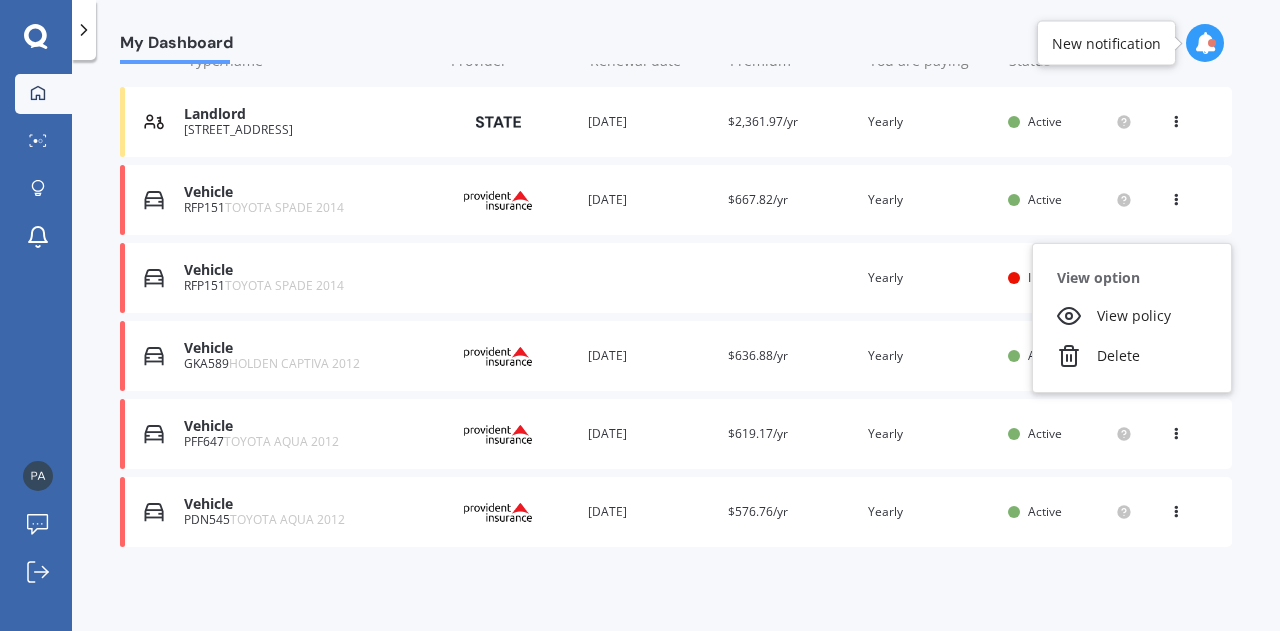 click on "Delete" at bounding box center [1132, 356] 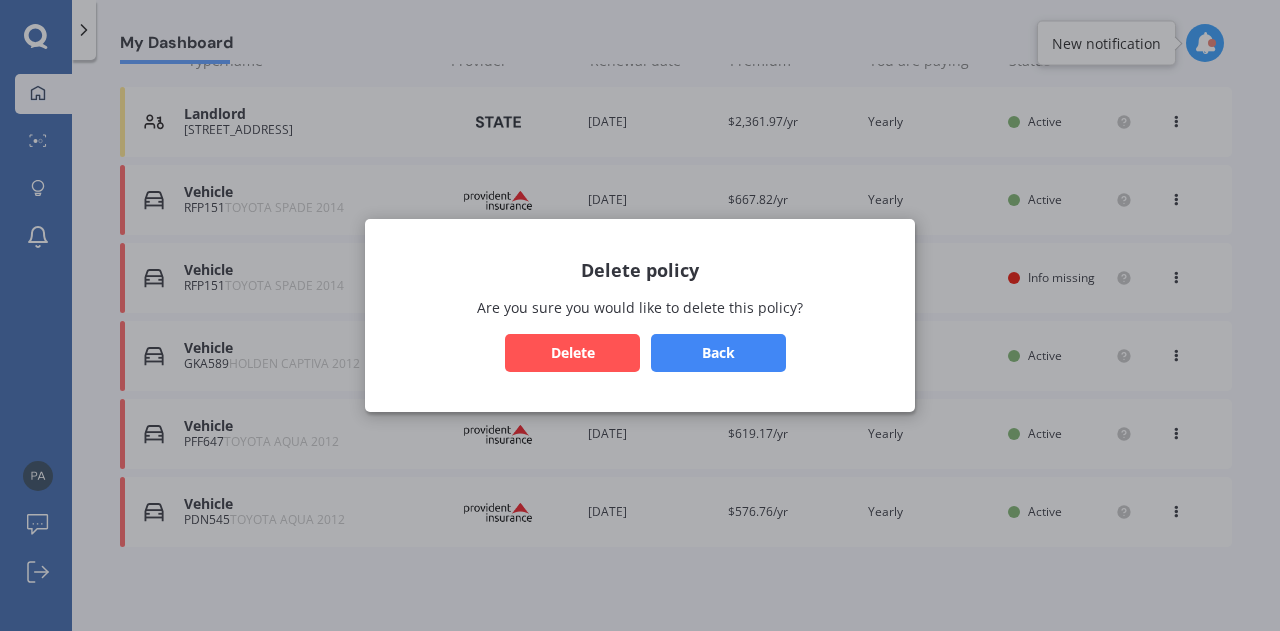 click on "Delete" at bounding box center (572, 353) 